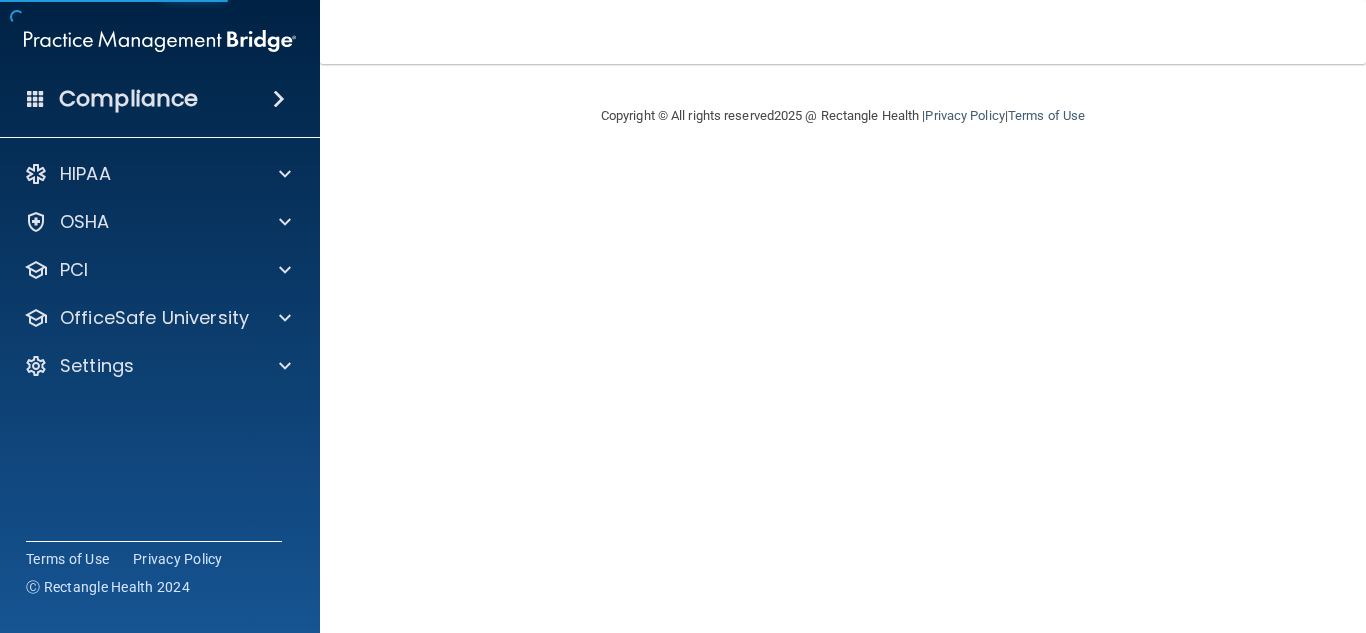 scroll, scrollTop: 0, scrollLeft: 0, axis: both 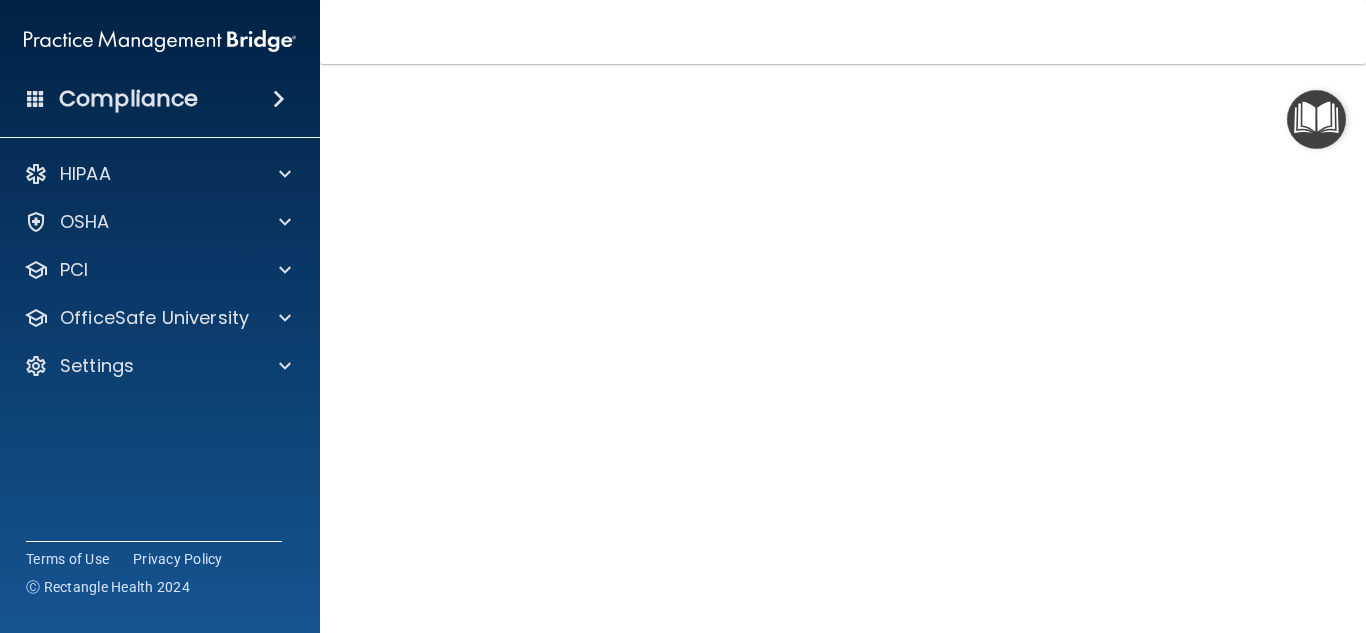 click on "HIPAA Officer Certification         This course doesn’t expire until . Are you sure you want to take this course now?   Take the course anyway!            Copyright © All rights reserved  2025 @ Rectangle Health |  Privacy Policy  |  Terms of Use" at bounding box center [843, 348] 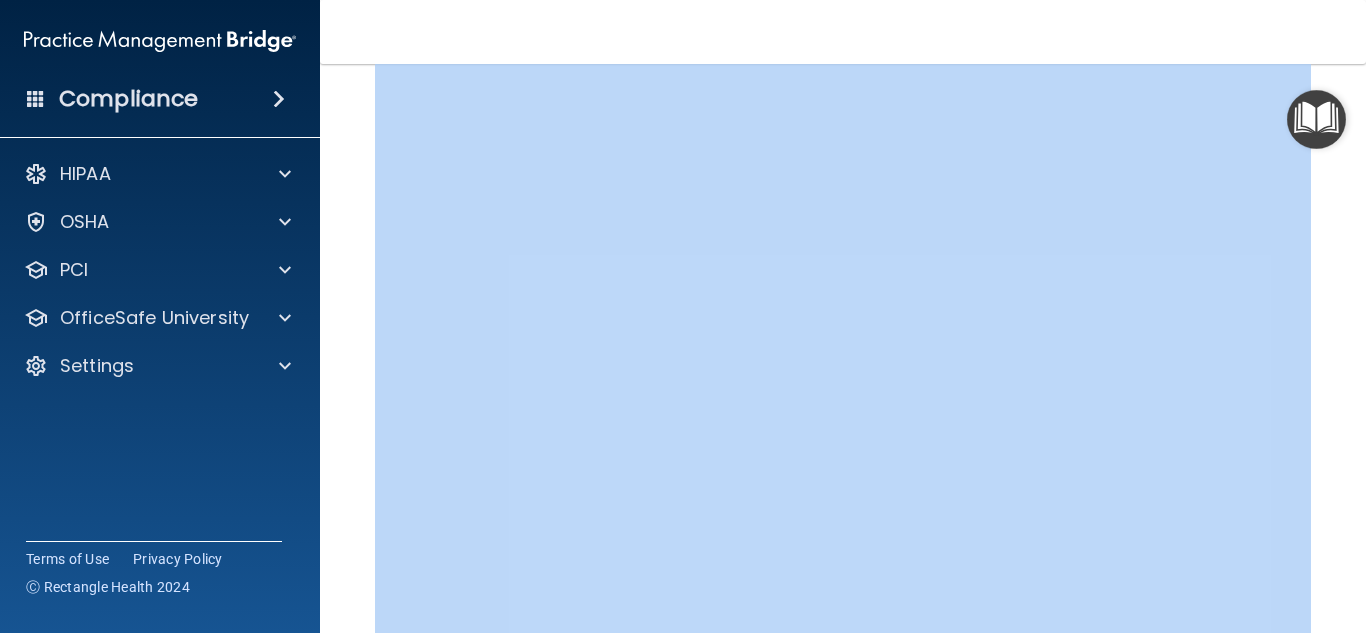 click on "HIPAA Officer Certification         This course doesn’t expire until . Are you sure you want to take this course now?   Take the course anyway!            Copyright © All rights reserved  2025 @ Rectangle Health |  Privacy Policy  |  Terms of Use" at bounding box center (843, 348) 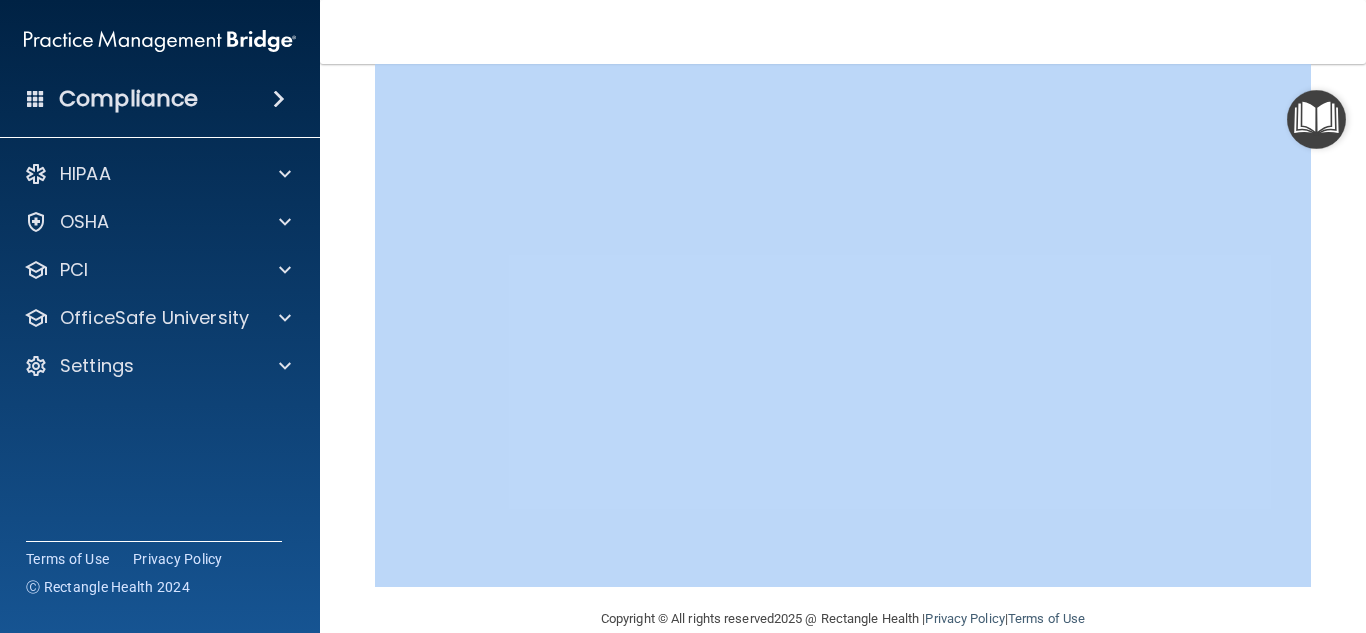 scroll, scrollTop: 258, scrollLeft: 0, axis: vertical 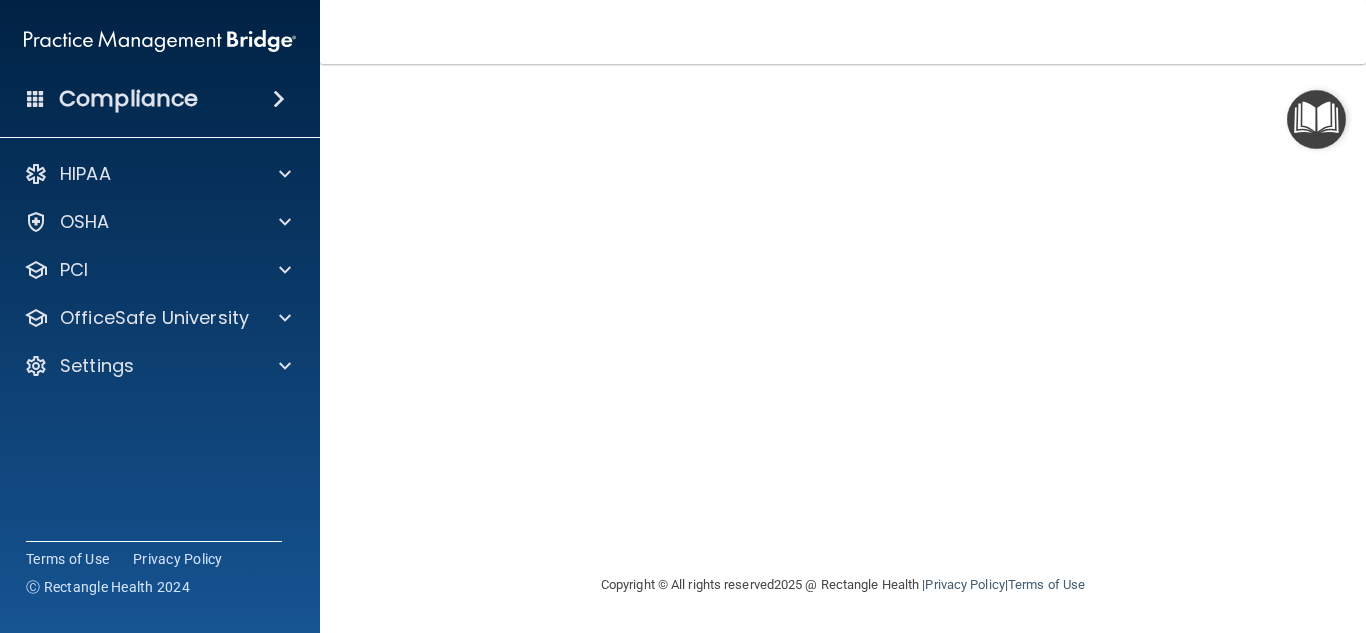 click on "Copyright © All rights reserved  2025 @ Rectangle Health |  Privacy Policy  |  Terms of Use" at bounding box center (843, 585) 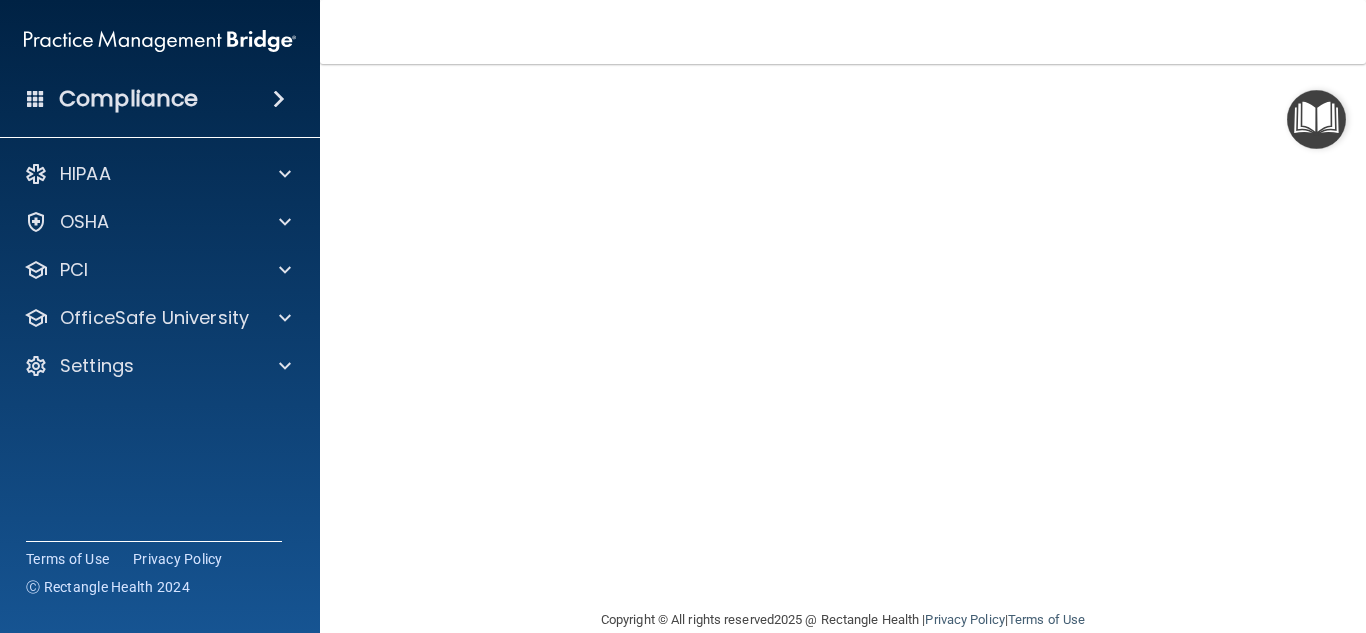 scroll, scrollTop: 258, scrollLeft: 0, axis: vertical 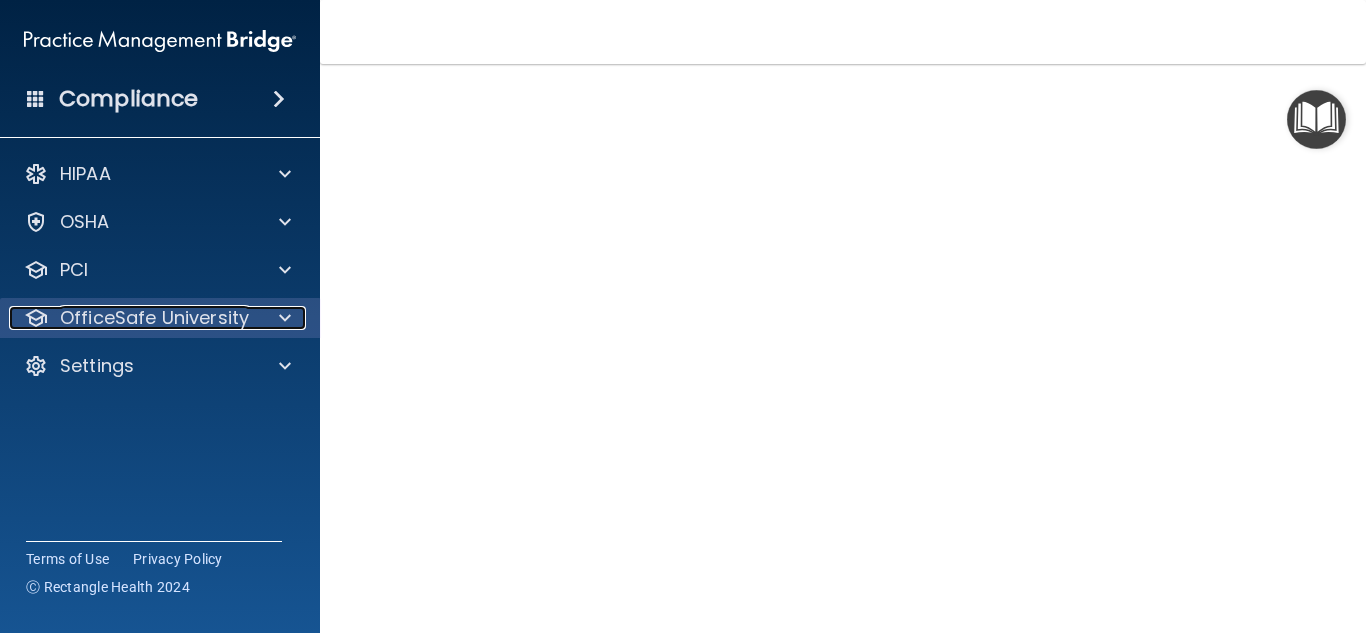 click on "OfficeSafe University" at bounding box center [154, 318] 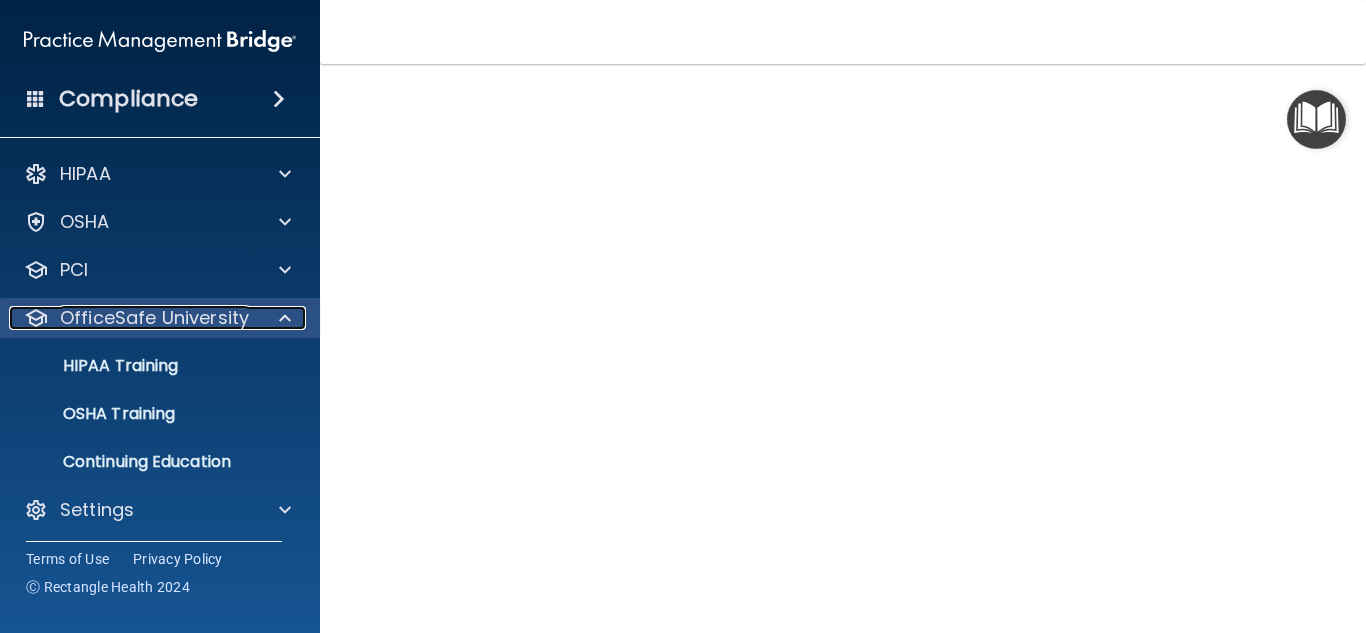 click on "OfficeSafe University" at bounding box center (154, 318) 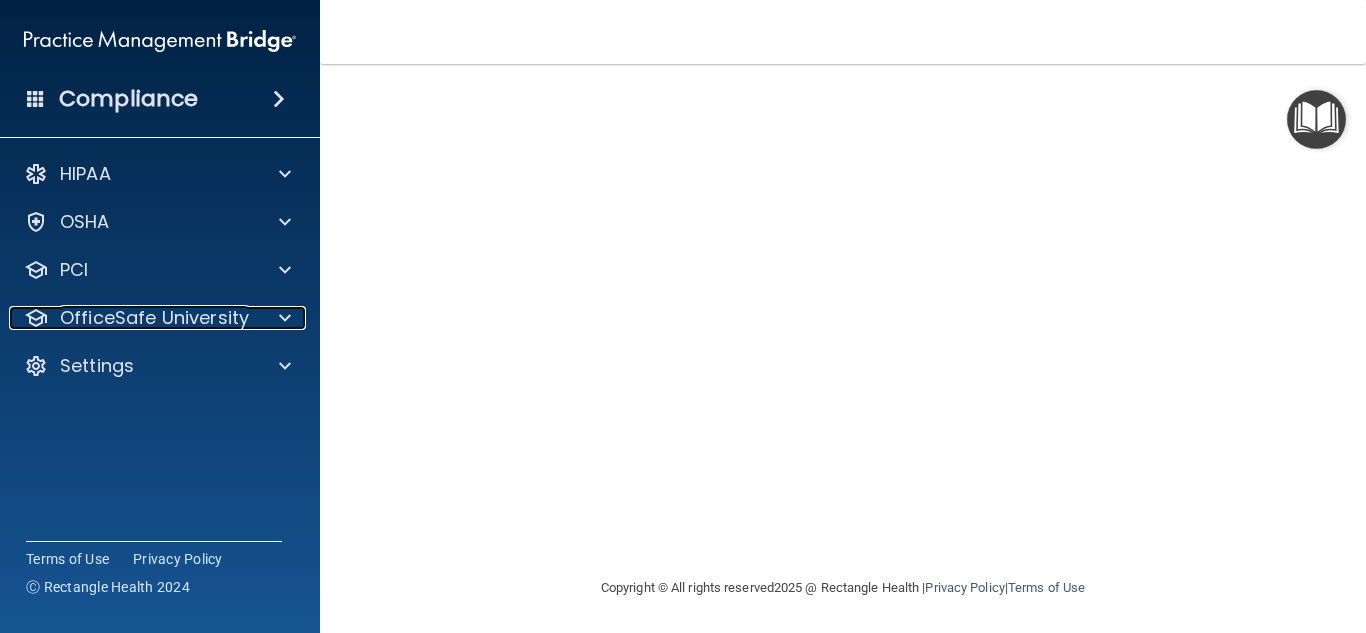 scroll, scrollTop: 258, scrollLeft: 0, axis: vertical 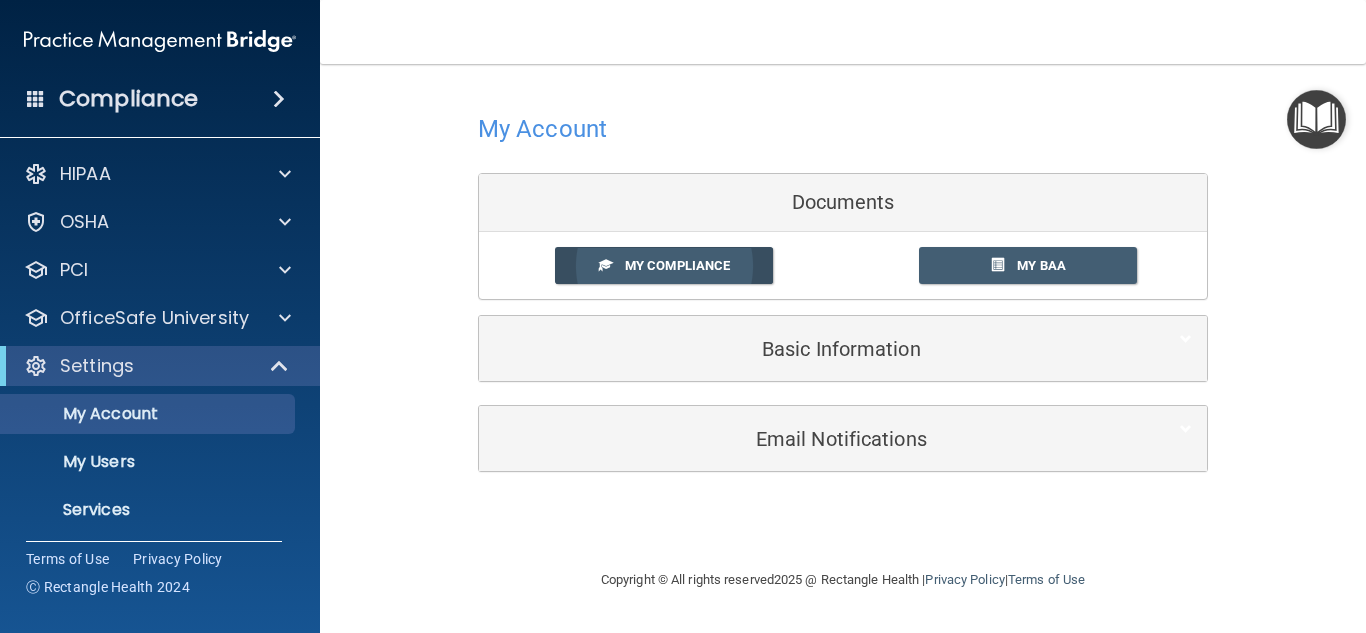 click on "My Compliance" at bounding box center [677, 265] 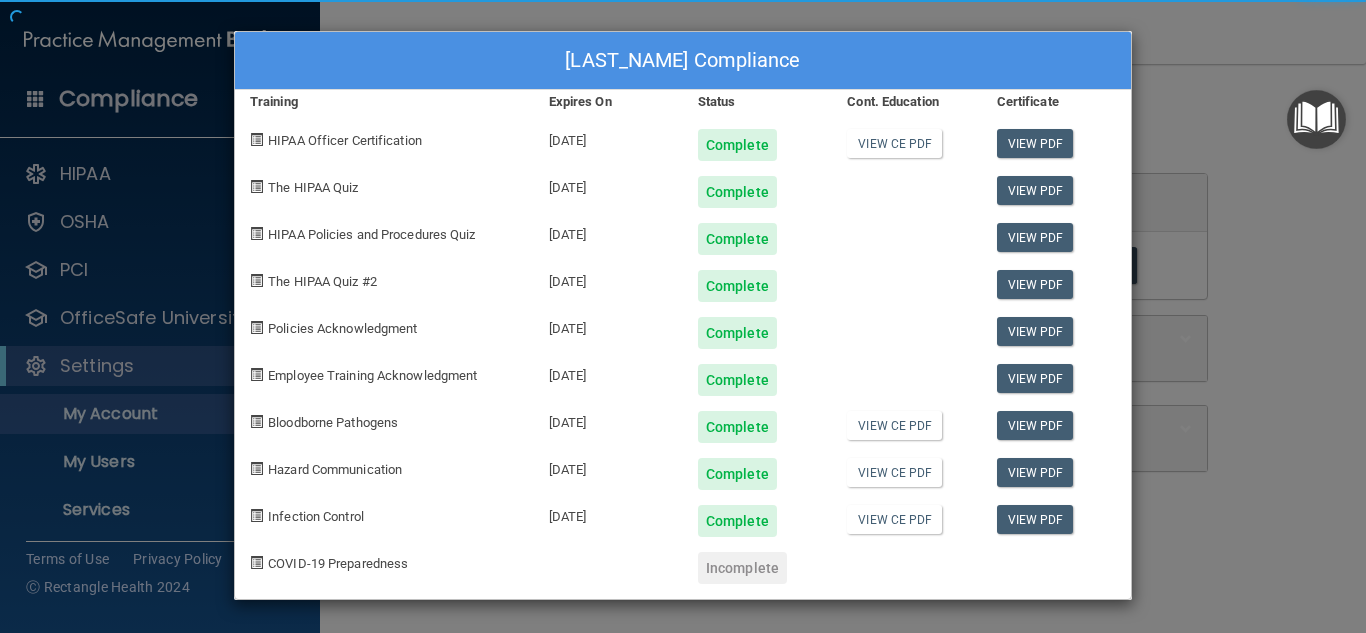 click on "Compliance
HIPAA
Documents and Policies                 Report an Incident               Business Associates               Emergency Planning               Resources               HIPAA Checklist               HIPAA Risk Assessment
OSHA
Documents               Safety Data Sheets               Self-Assessment                Injury and Illness Report                Resources
PCI
PCI Compliance                Merchant Savings Calculator
OfficeSafe University
HIPAA Training                   OSHA Training                   Continuing Education
Settings" at bounding box center (683, 316) 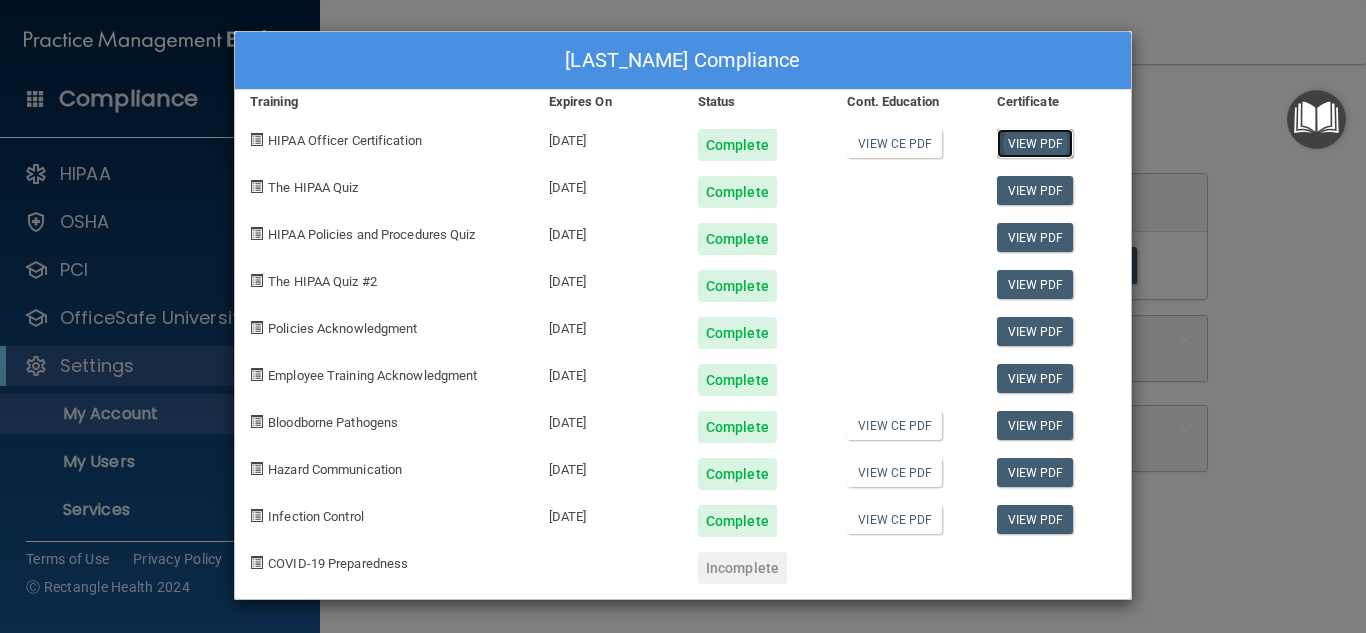 click on "View PDF" at bounding box center (1035, 143) 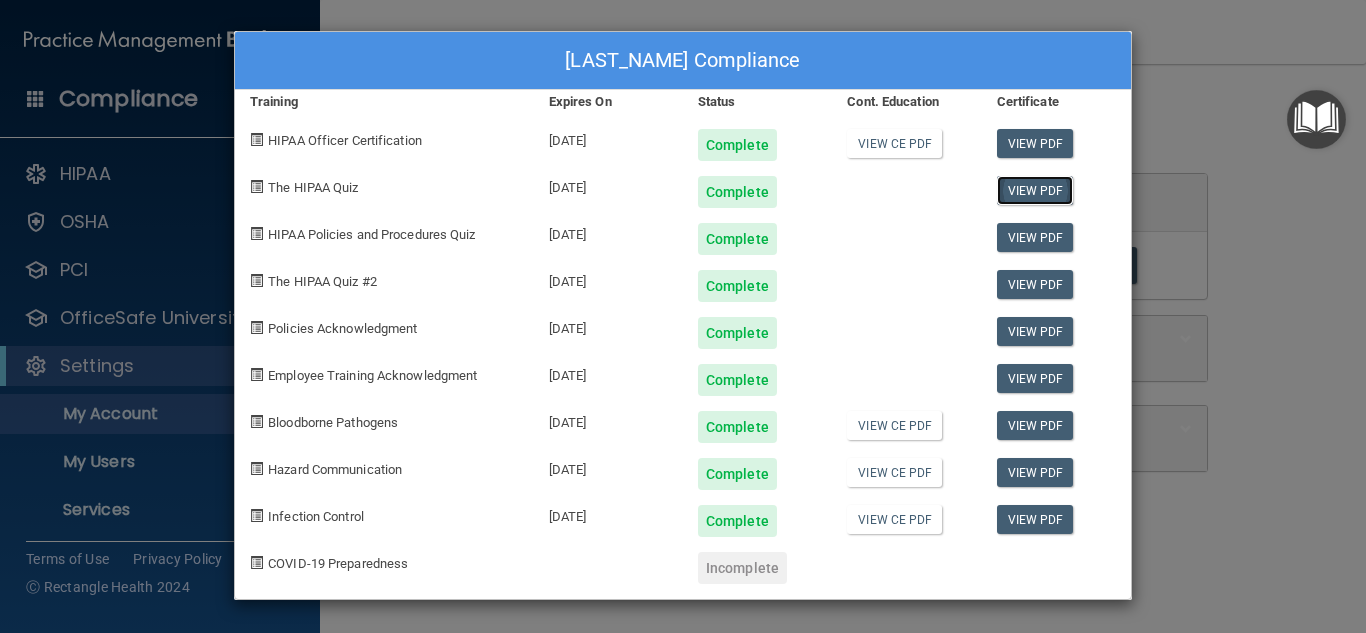 click on "View PDF" at bounding box center (1035, 190) 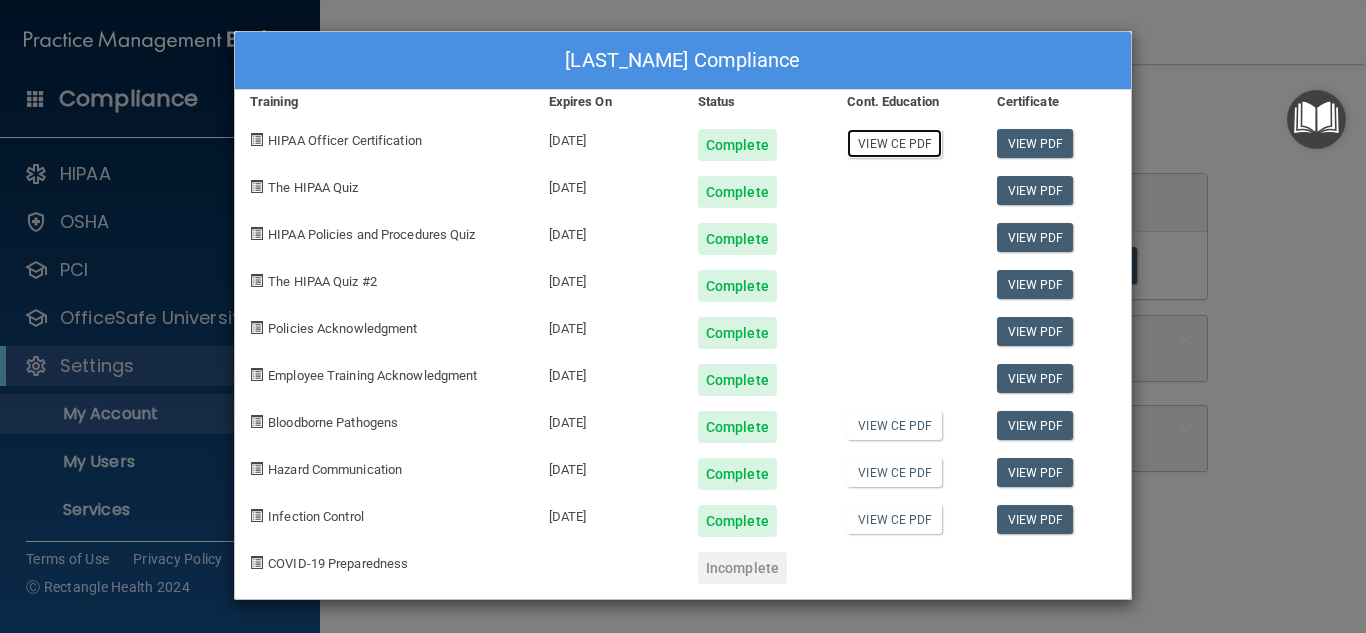 click on "View CE PDF" at bounding box center [894, 143] 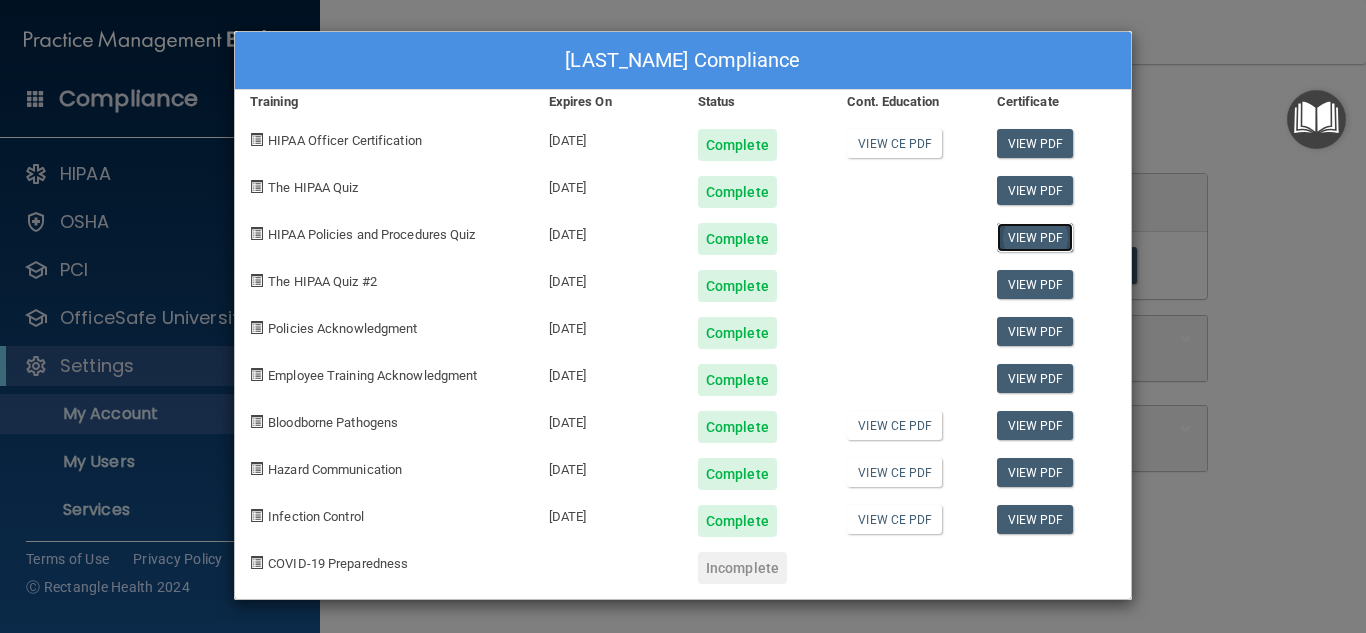 click on "View PDF" at bounding box center [1035, 237] 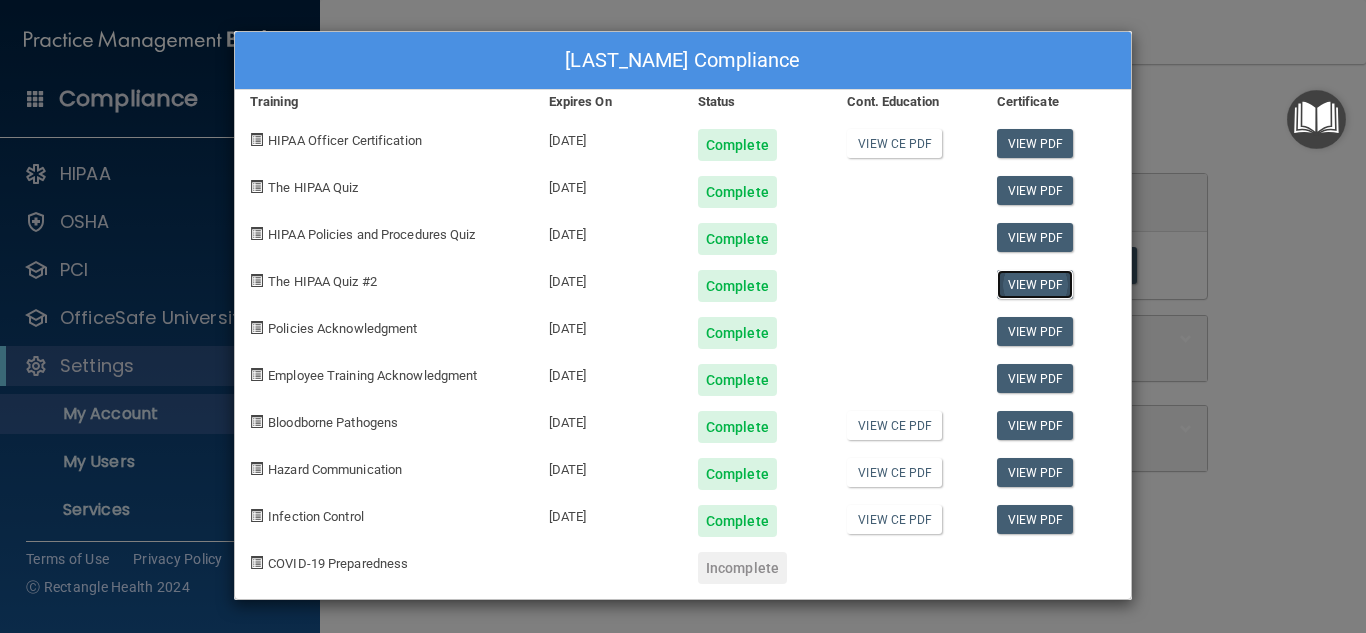 click on "View PDF" at bounding box center [1035, 284] 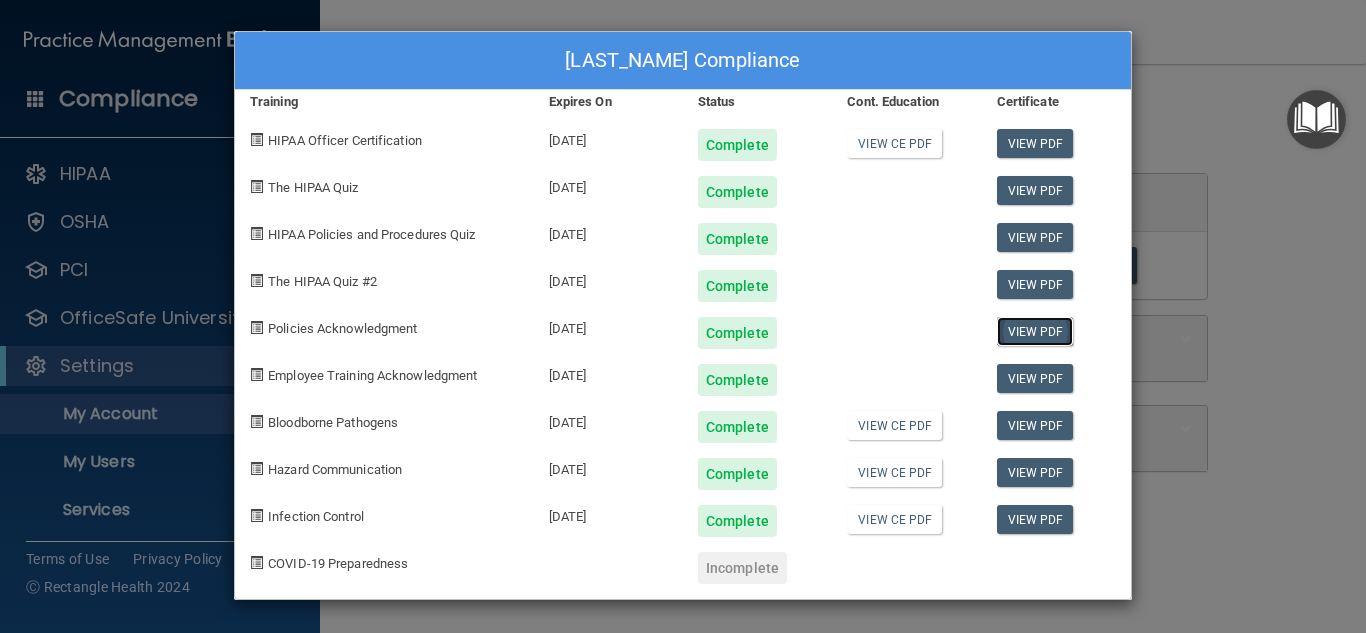 click on "View PDF" at bounding box center (1035, 331) 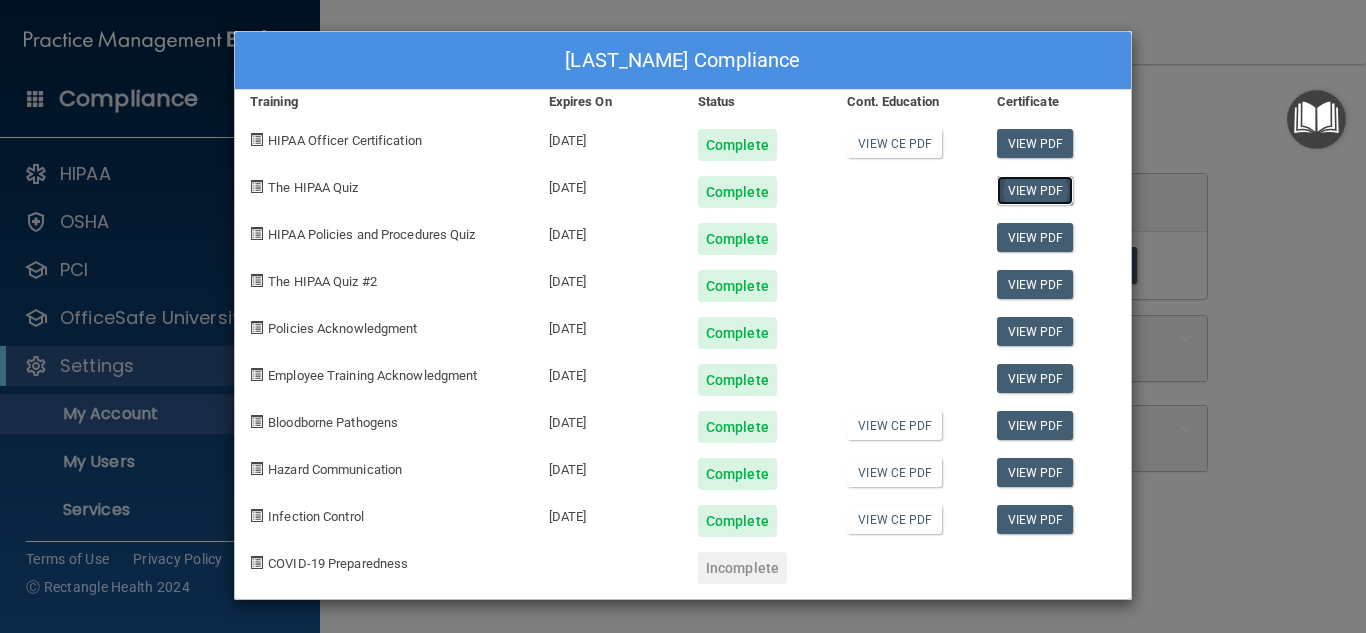 click on "View PDF" at bounding box center [1035, 190] 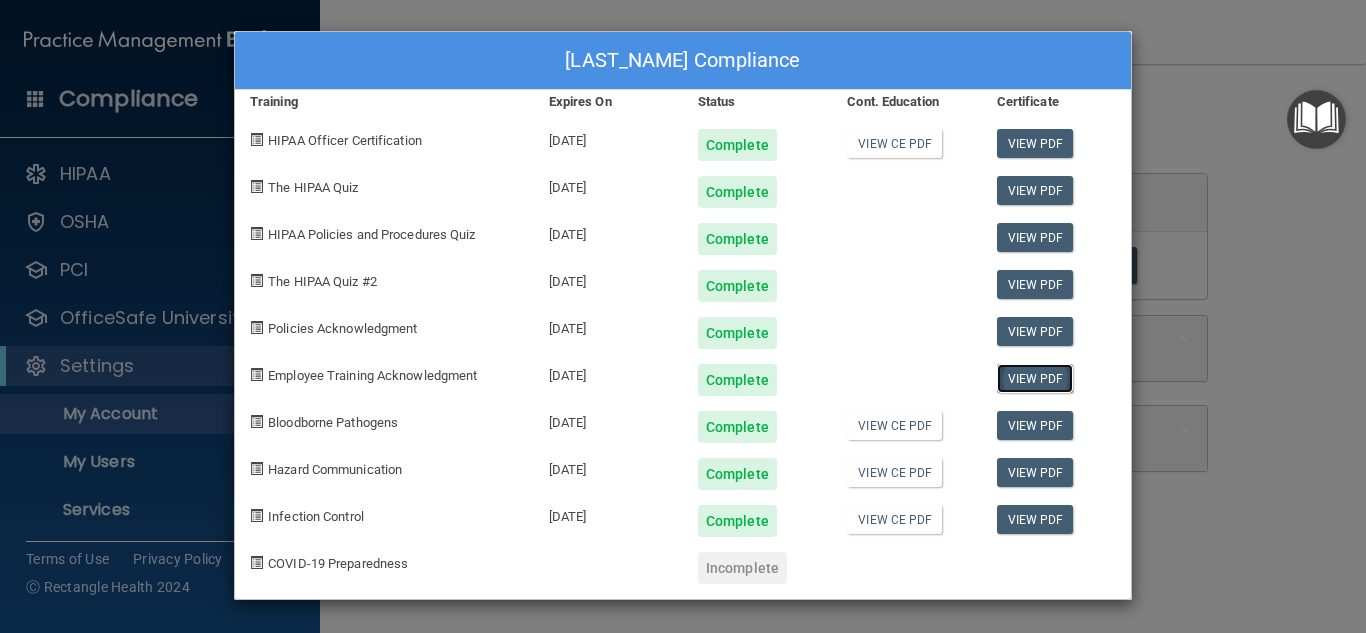 click on "View PDF" at bounding box center [1035, 378] 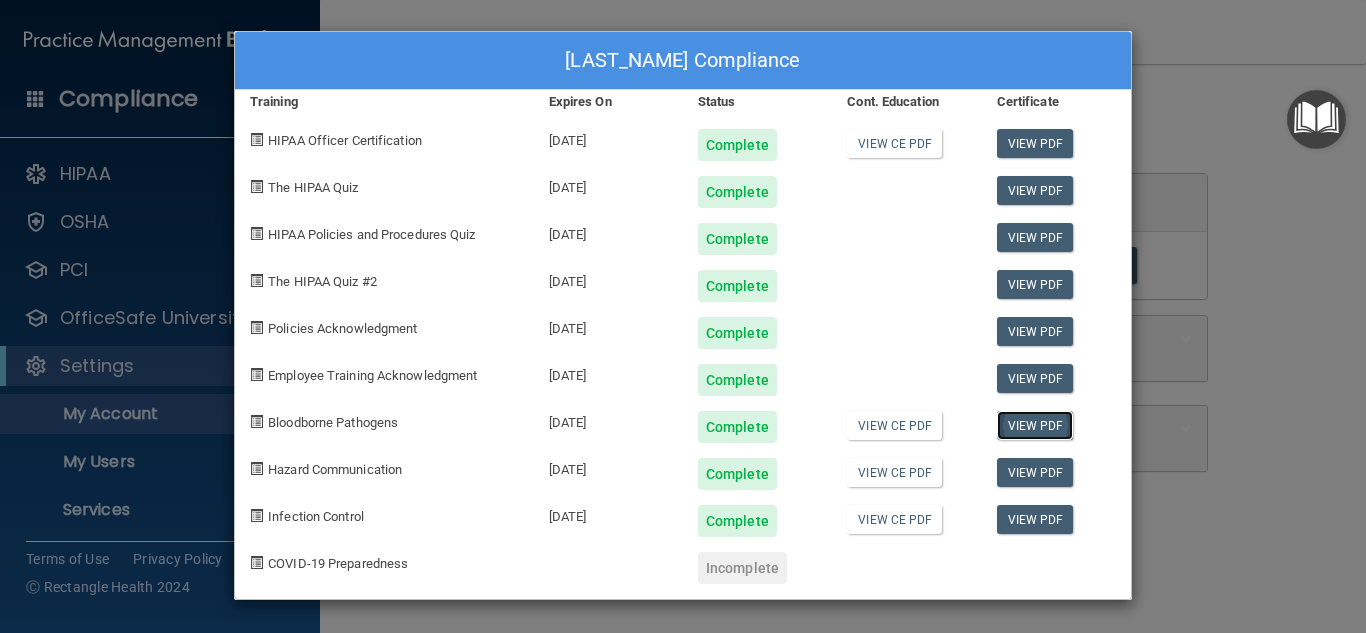 click on "View PDF" at bounding box center [1035, 425] 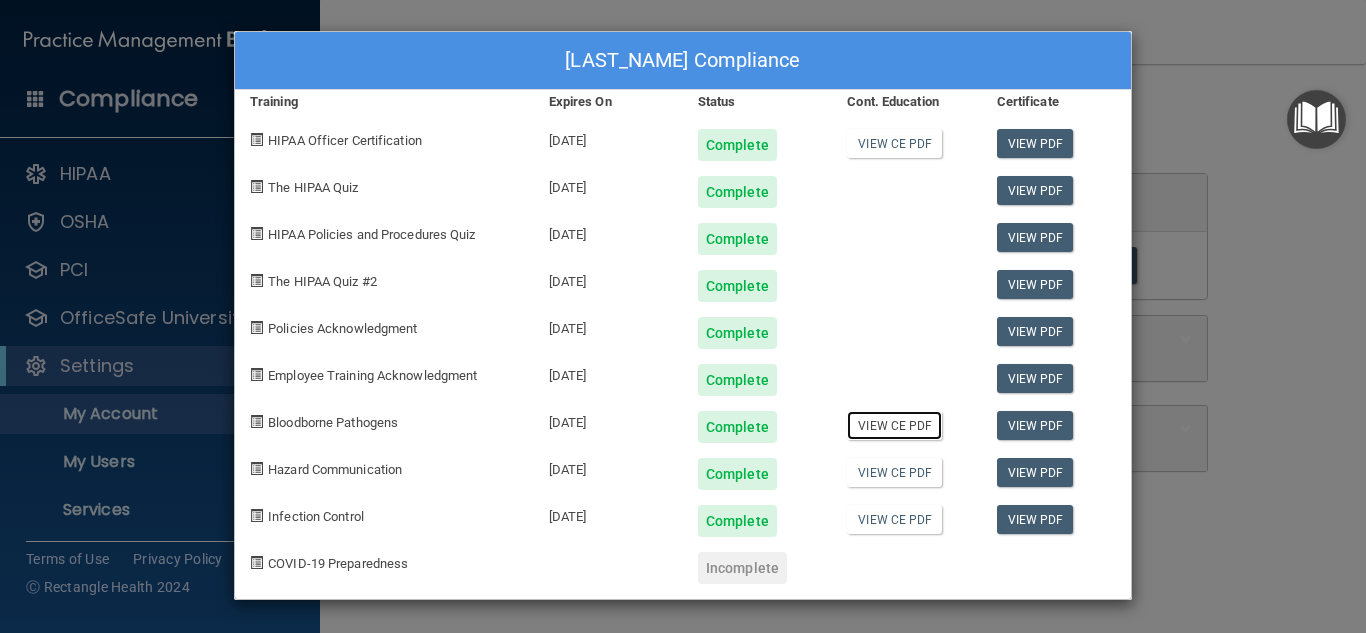 click on "View CE PDF" at bounding box center (894, 425) 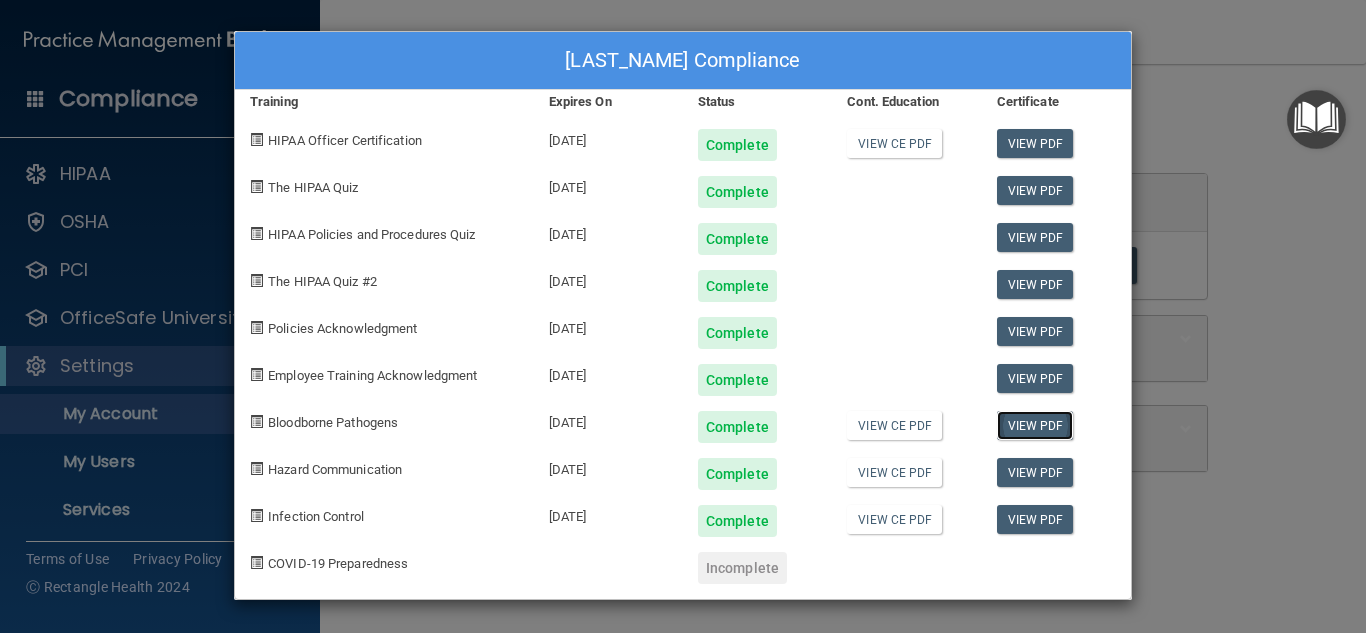 click on "View PDF" at bounding box center (1035, 425) 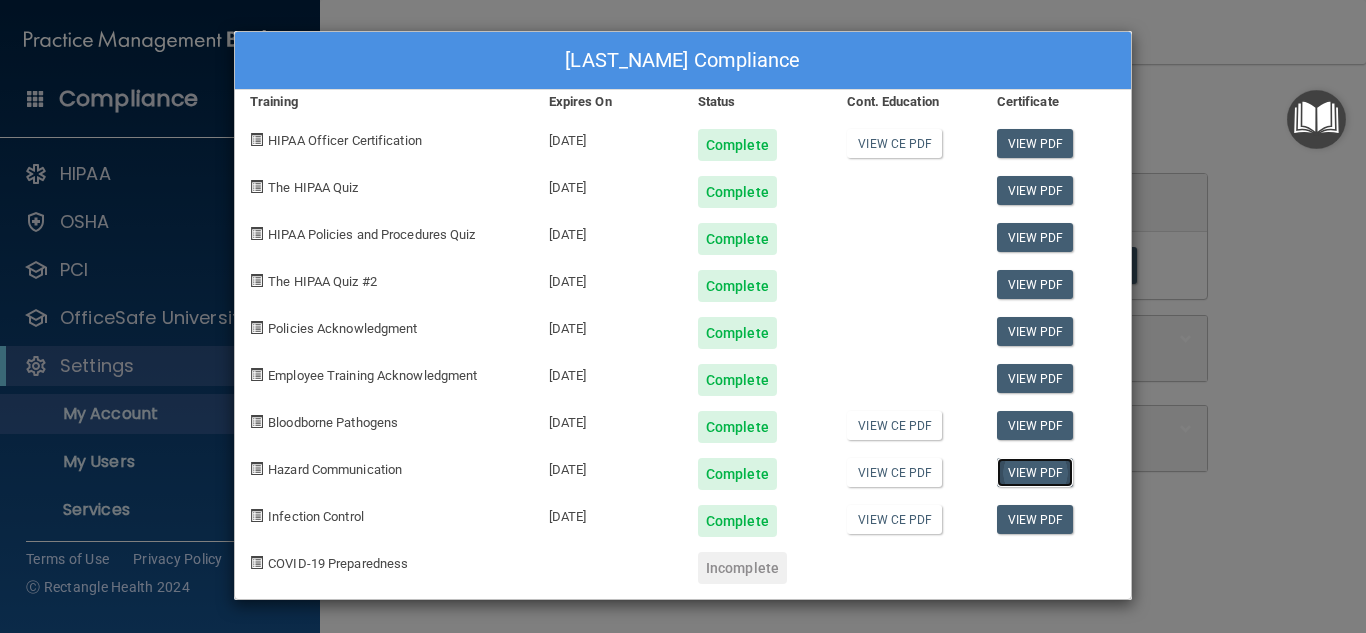 click on "View PDF" at bounding box center [1035, 472] 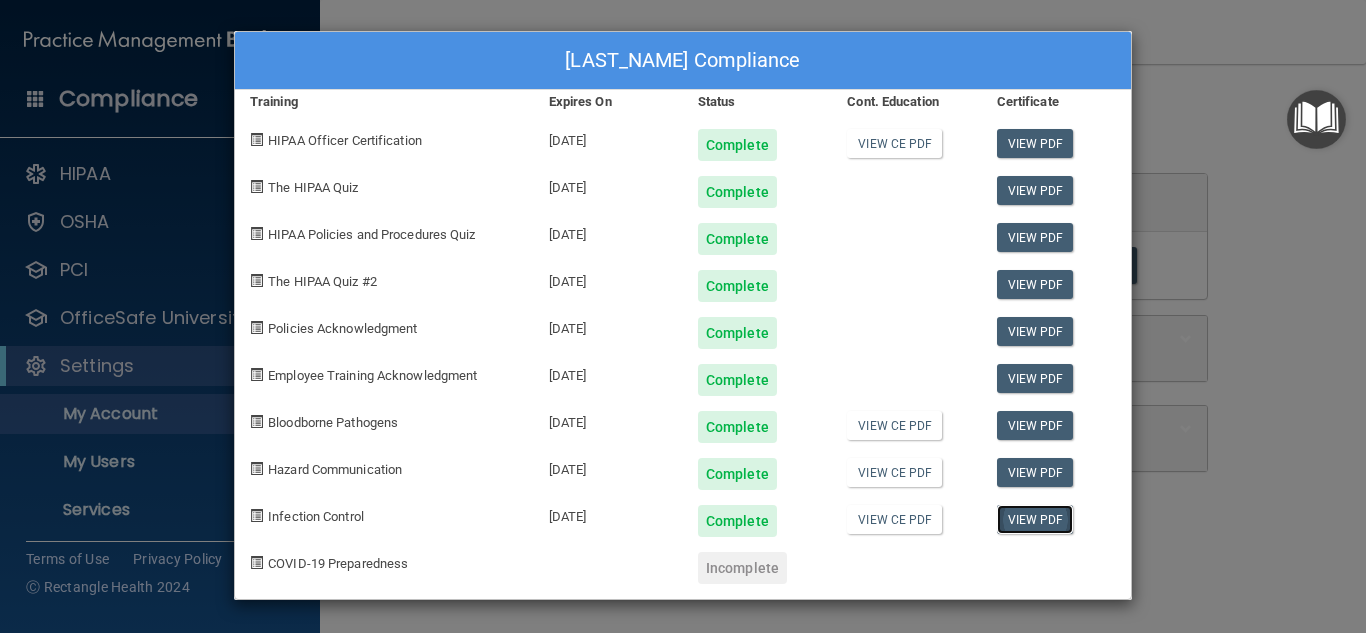 click on "View PDF" at bounding box center [1035, 519] 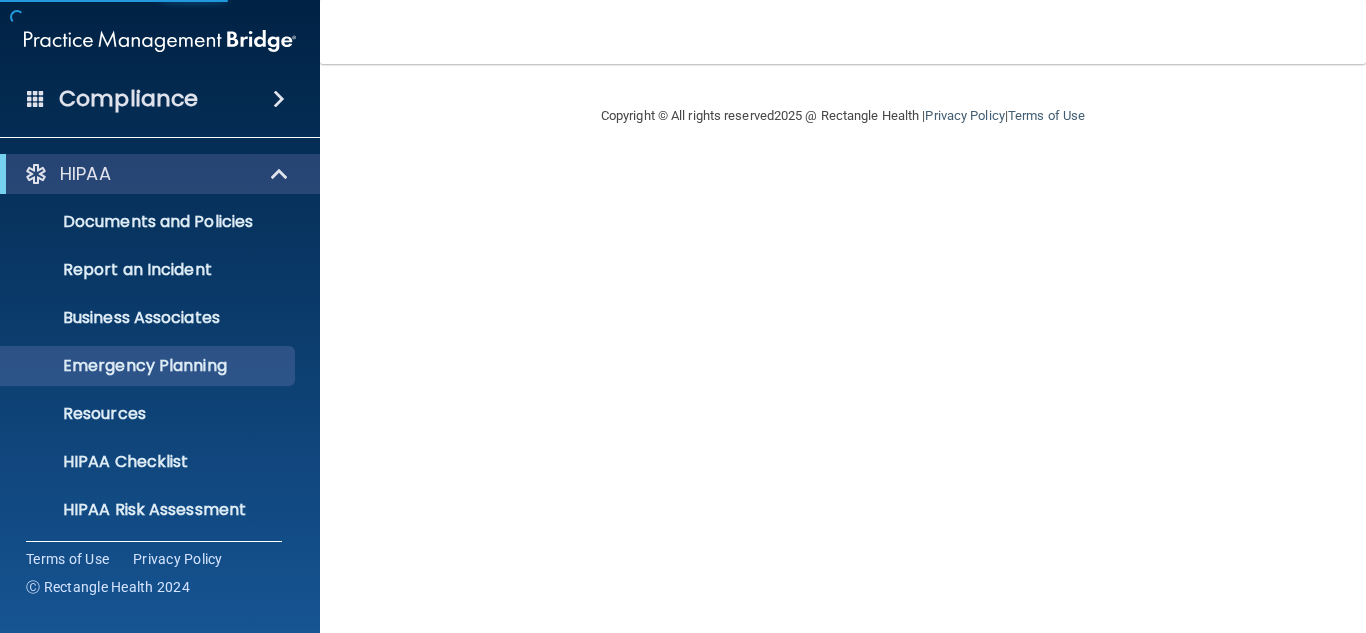 scroll, scrollTop: 0, scrollLeft: 0, axis: both 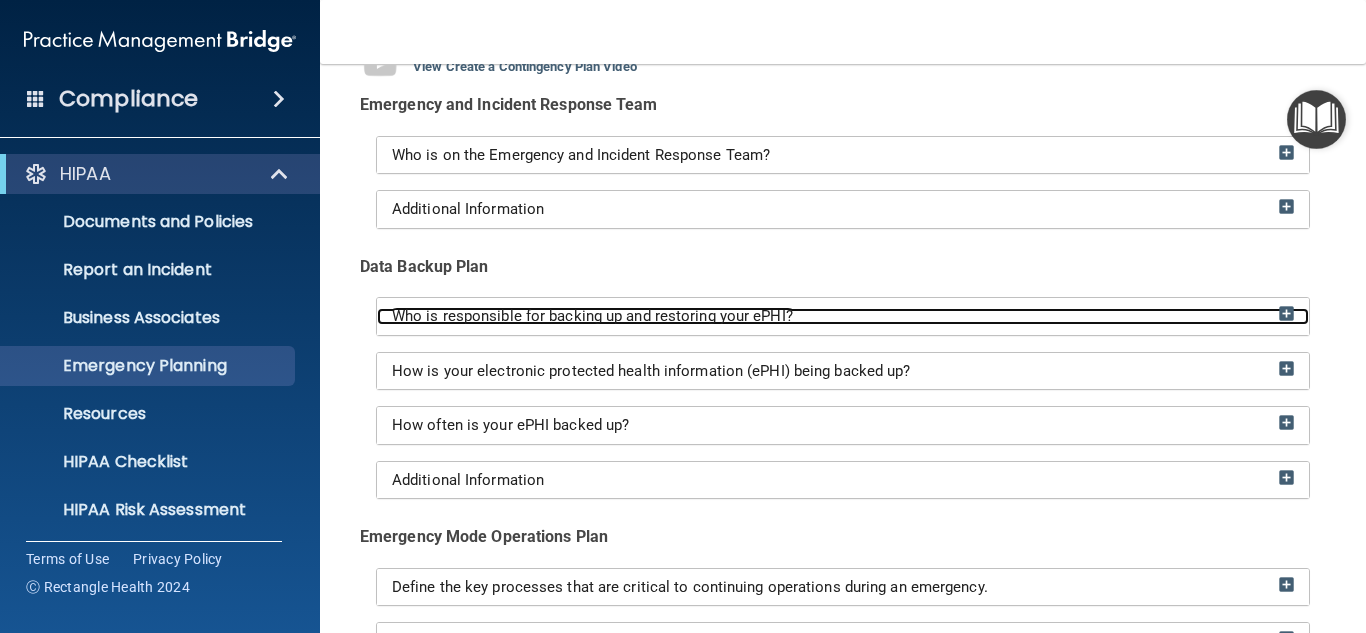 click at bounding box center [1286, 313] 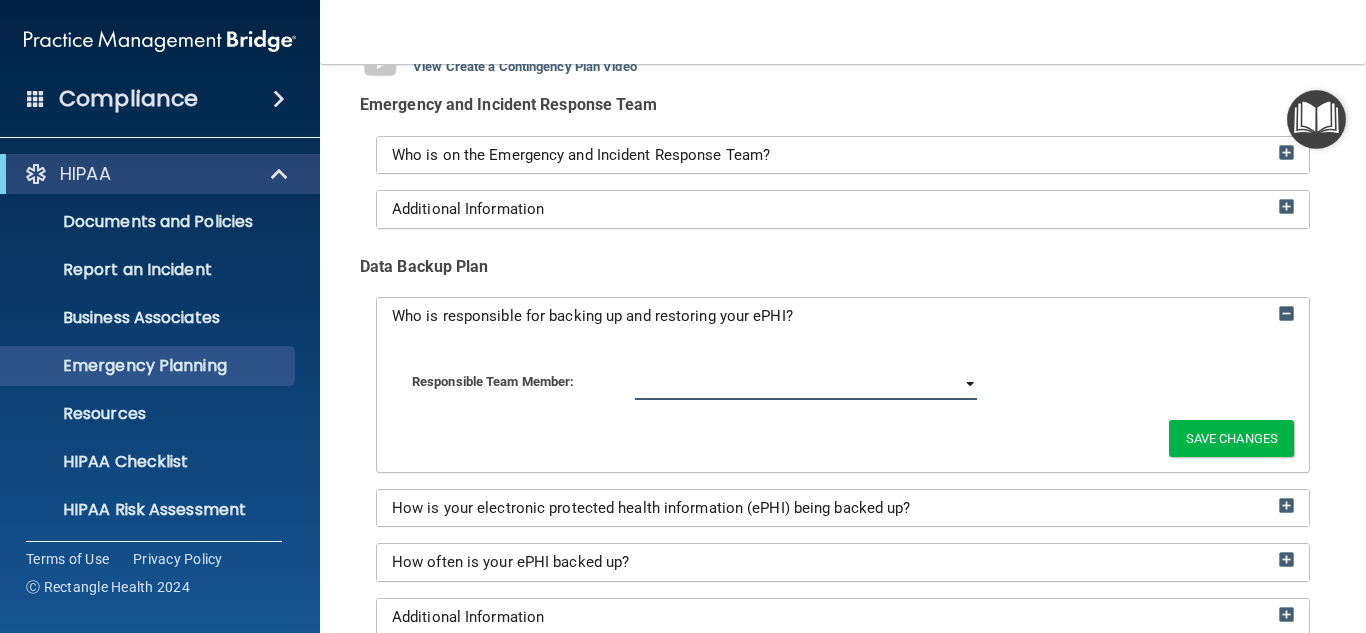 click 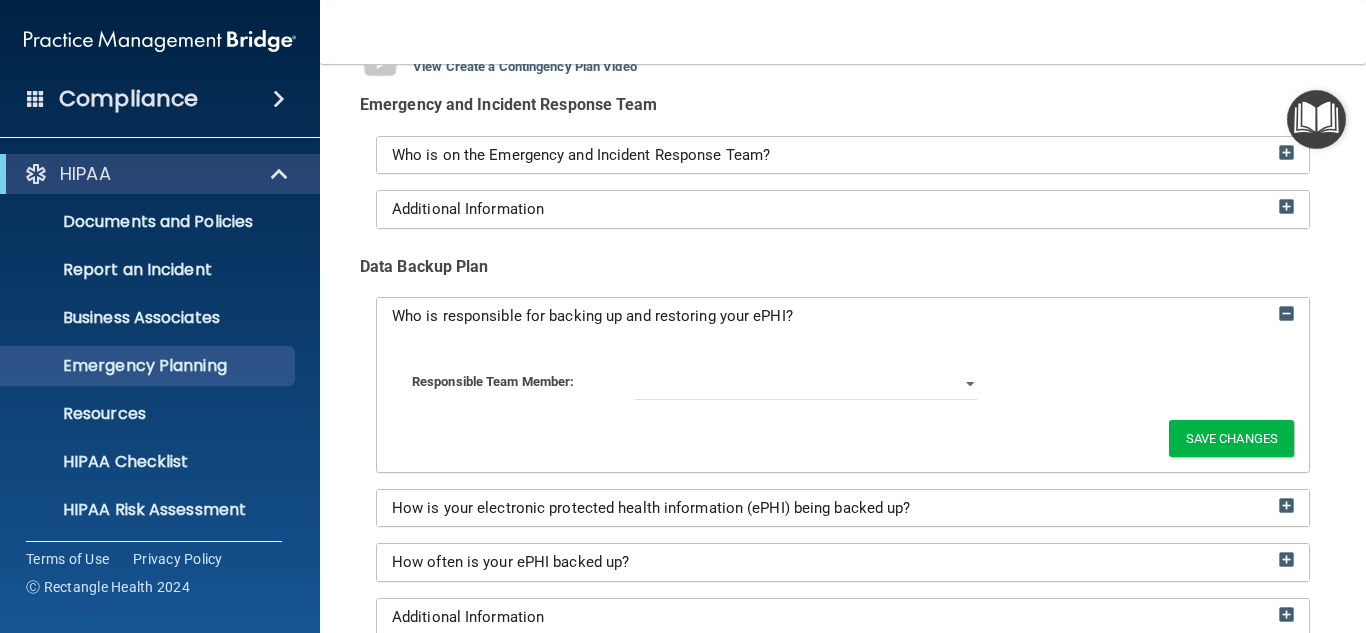 click on "Responsible Team Member:" 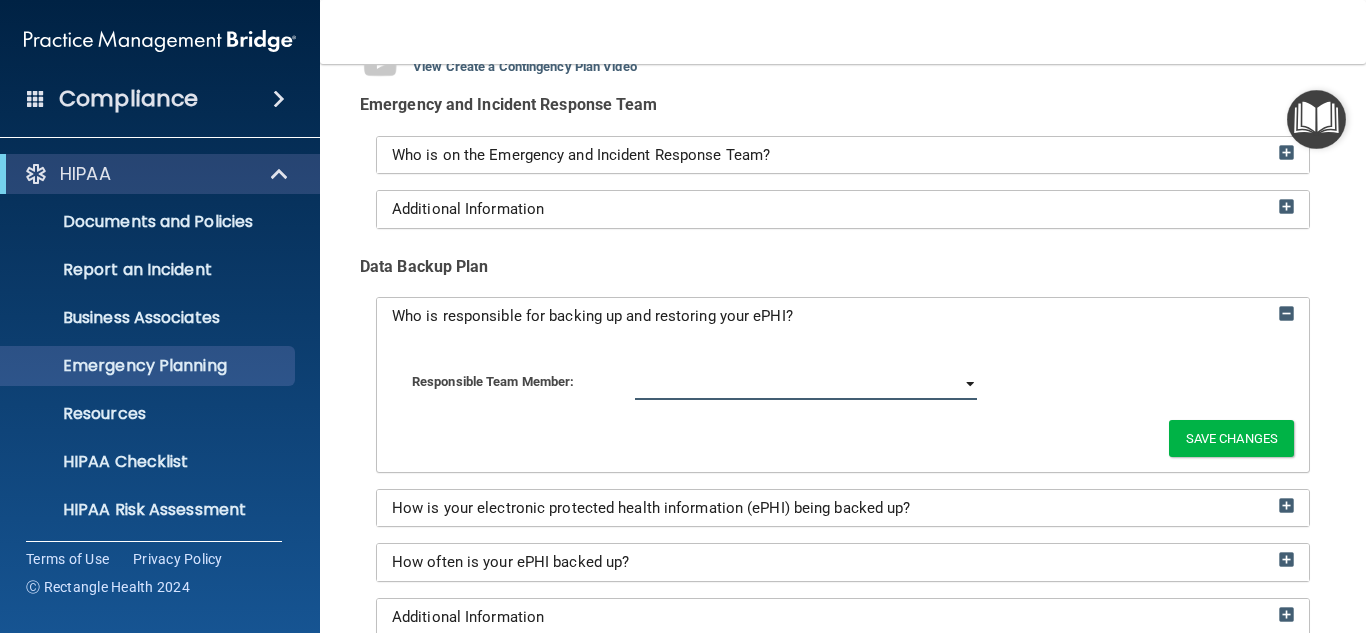 click 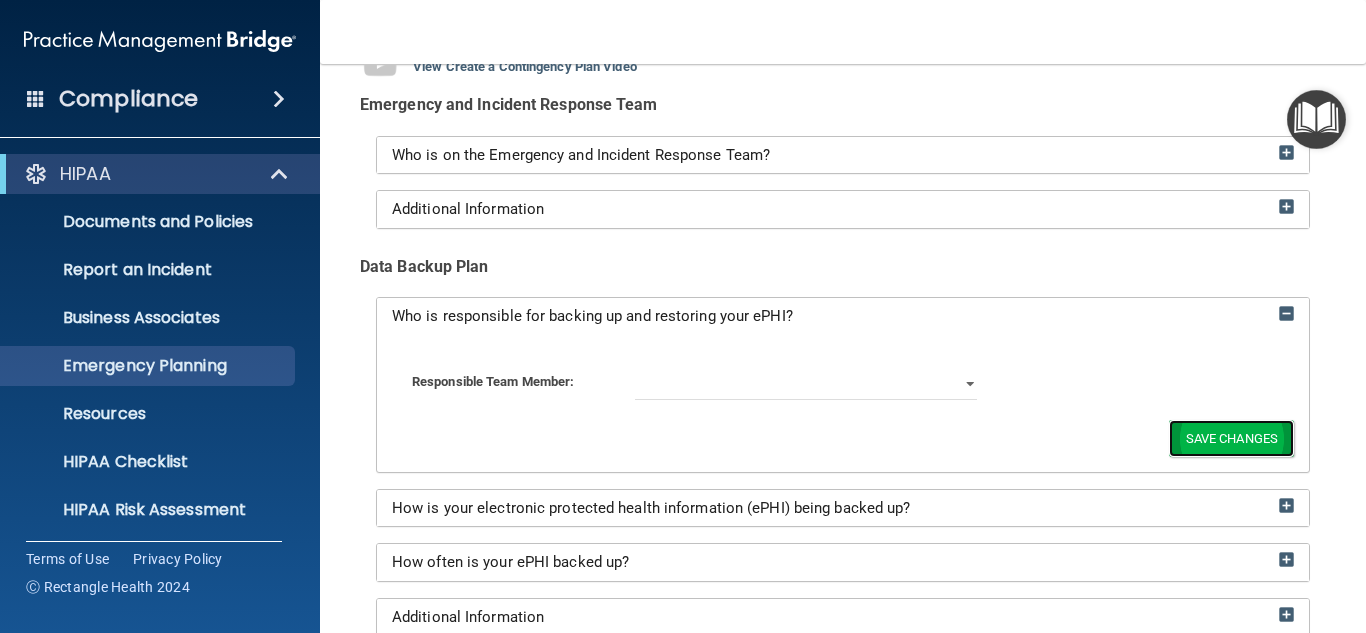 click on "Save Changes" 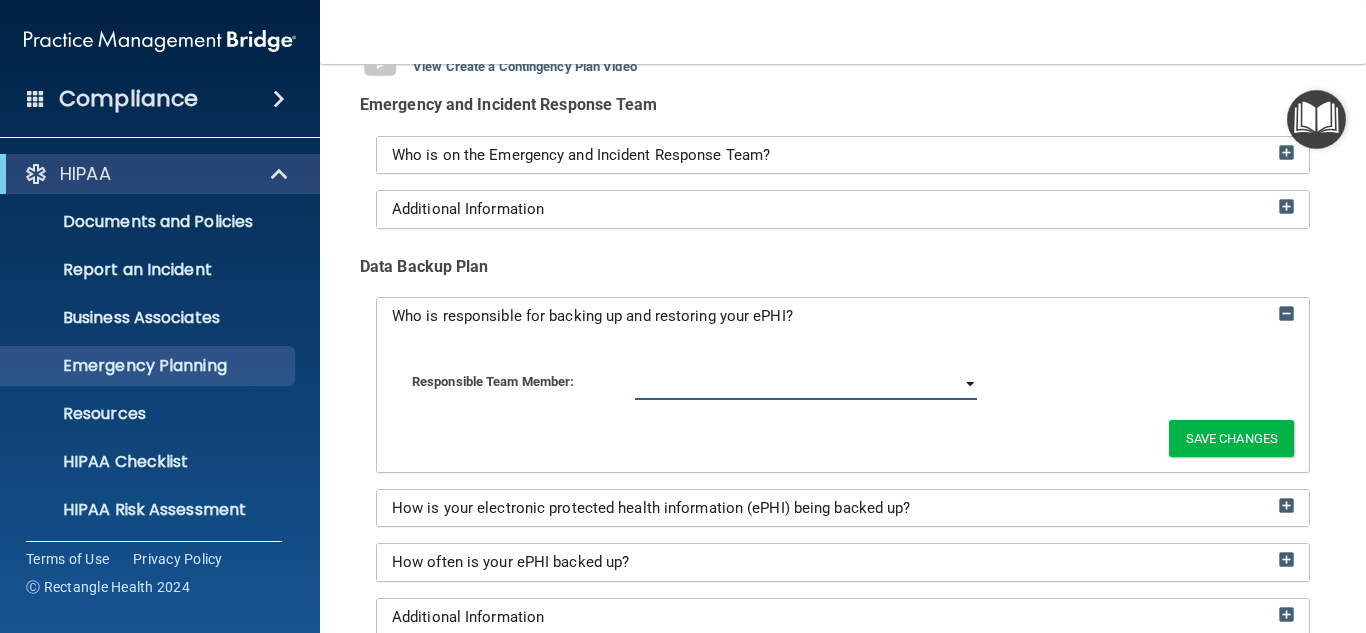 click 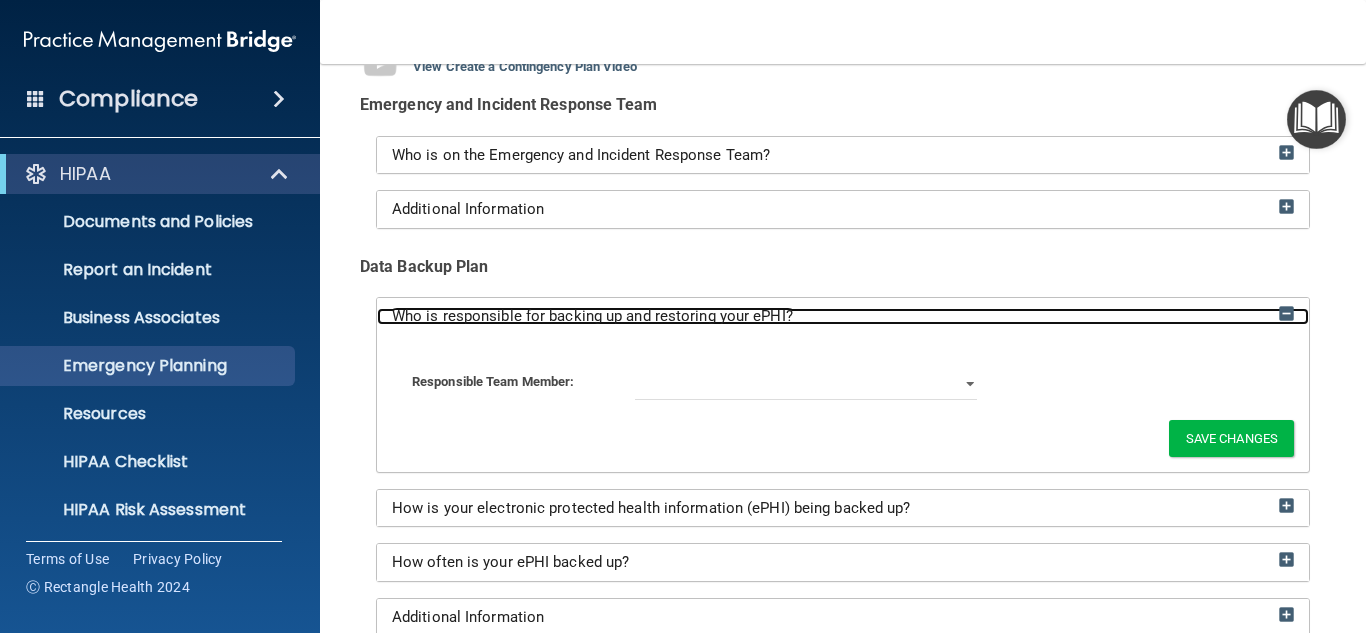 click at bounding box center [1286, 313] 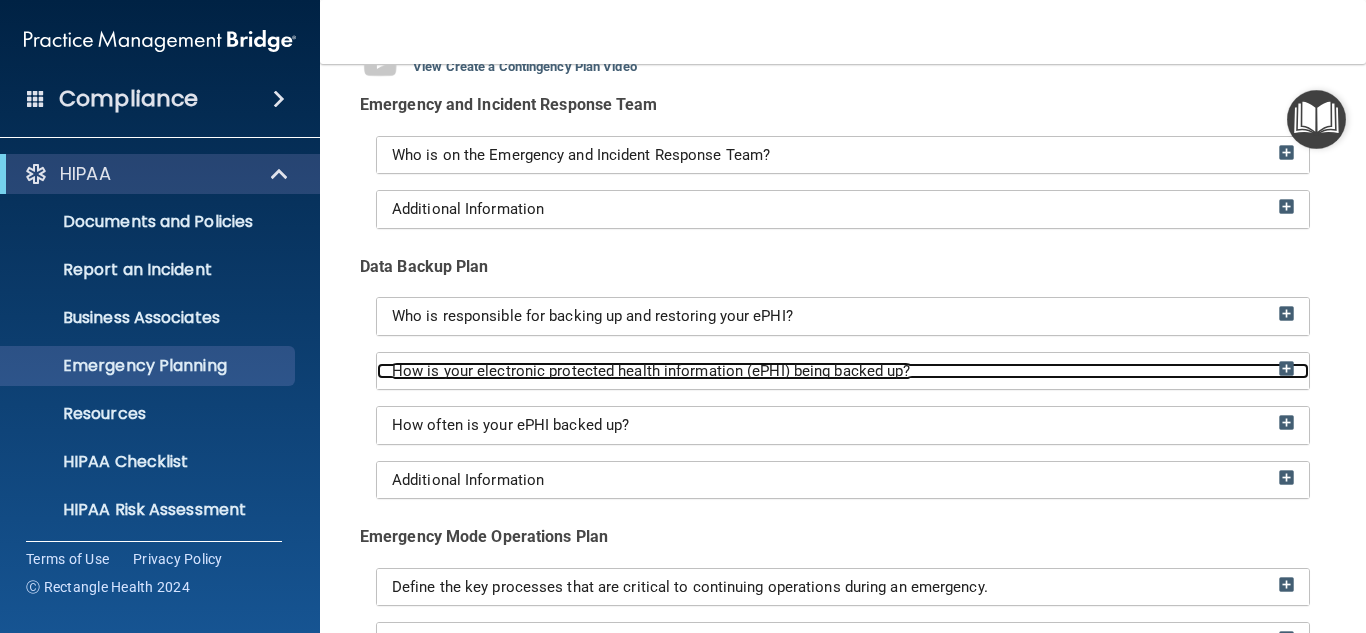 click at bounding box center [1286, 368] 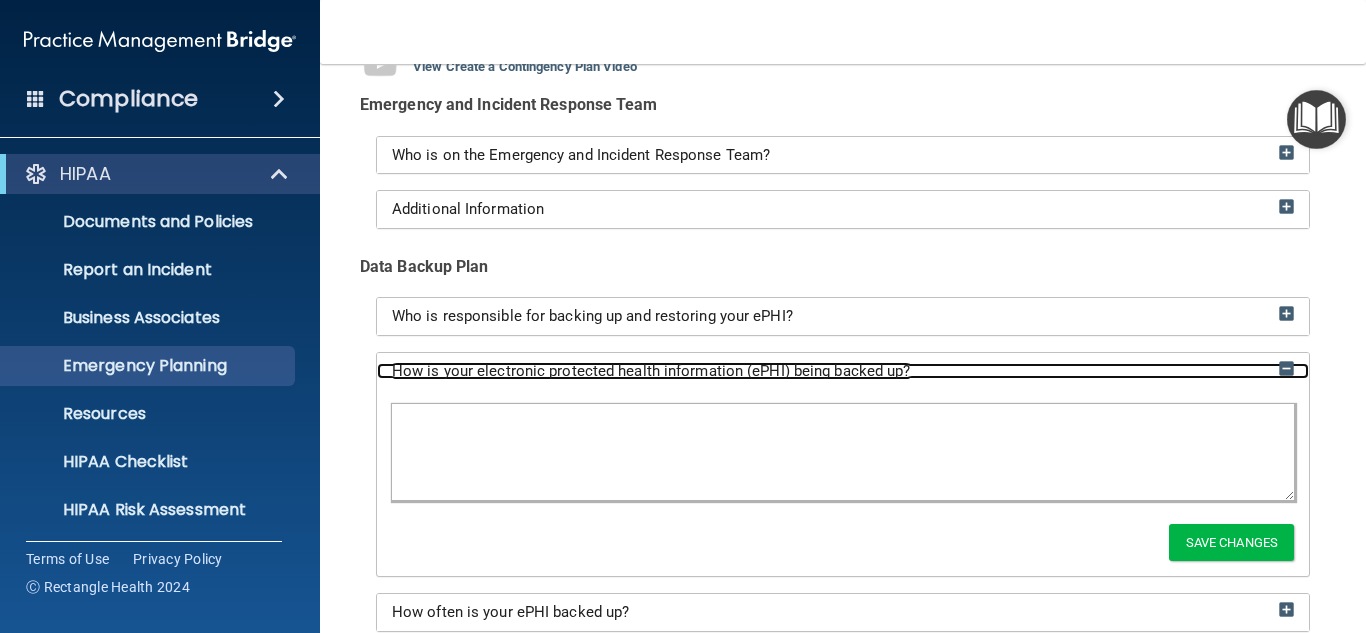 click at bounding box center (1286, 368) 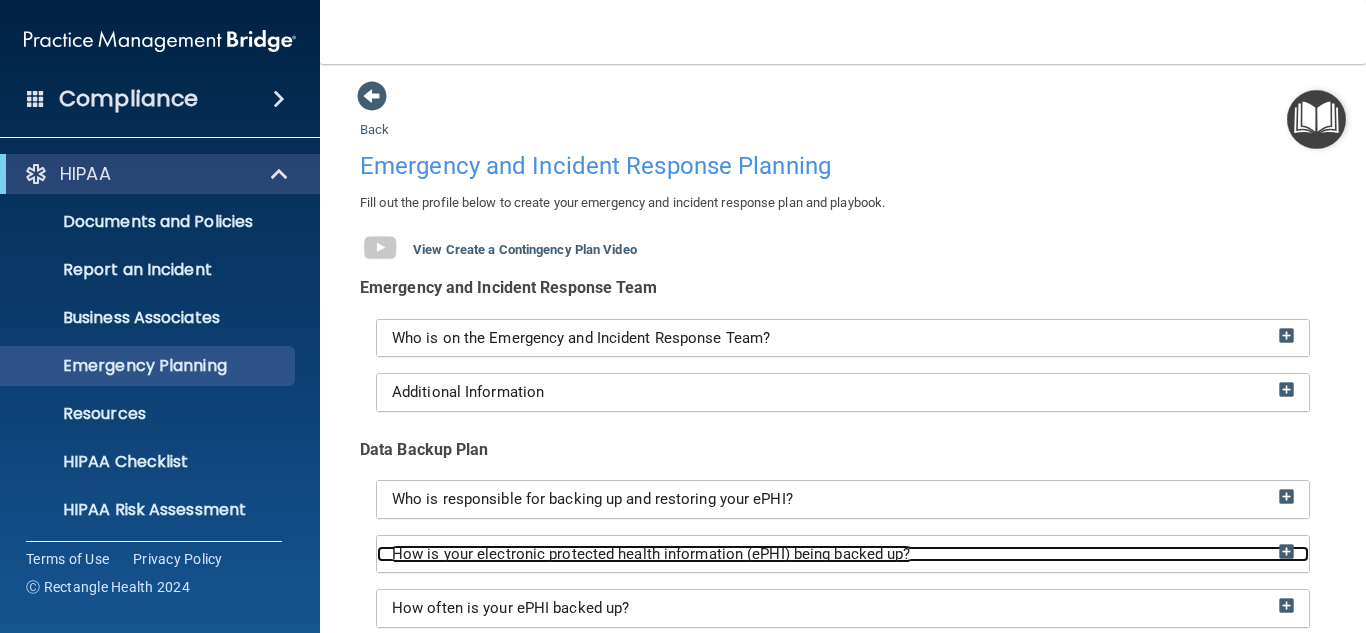 scroll, scrollTop: 0, scrollLeft: 0, axis: both 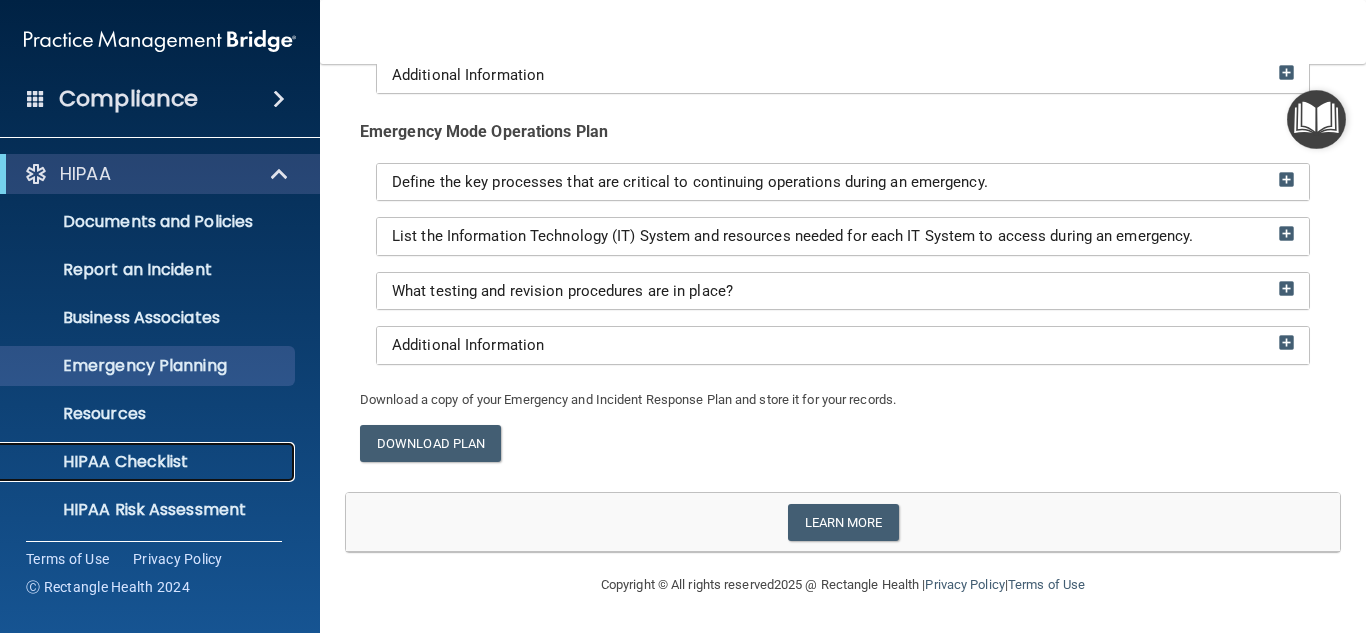 click on "HIPAA Checklist" at bounding box center (149, 462) 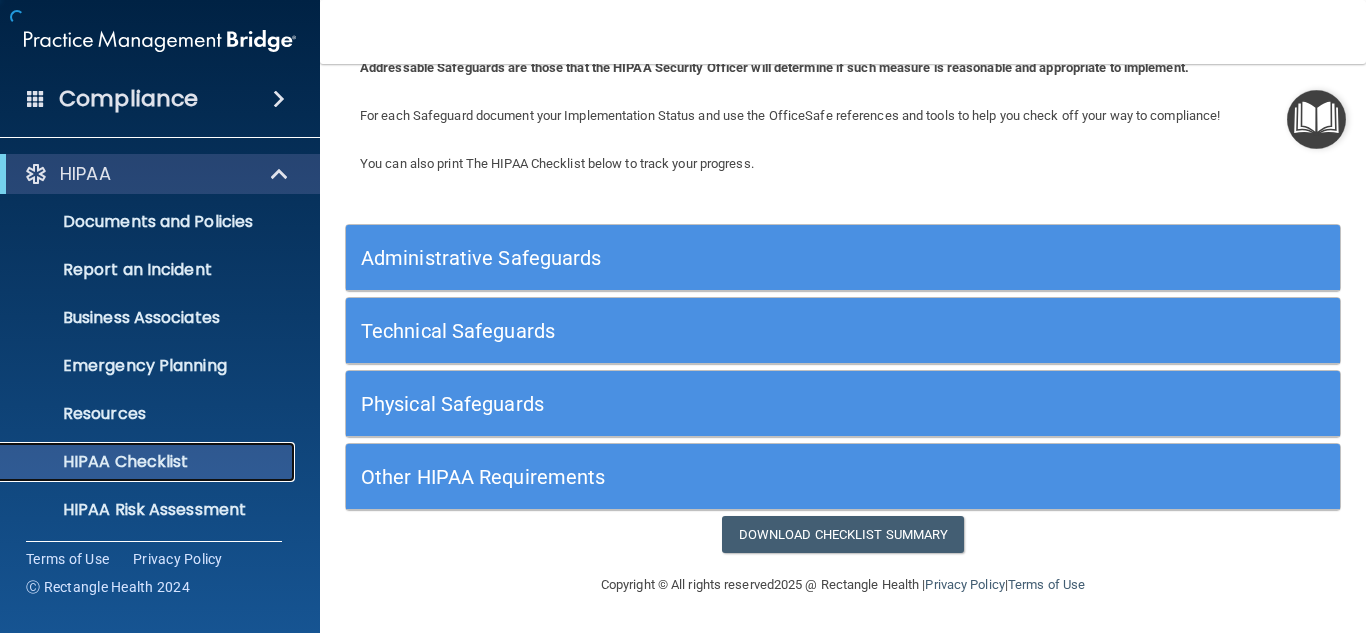 scroll, scrollTop: 125, scrollLeft: 0, axis: vertical 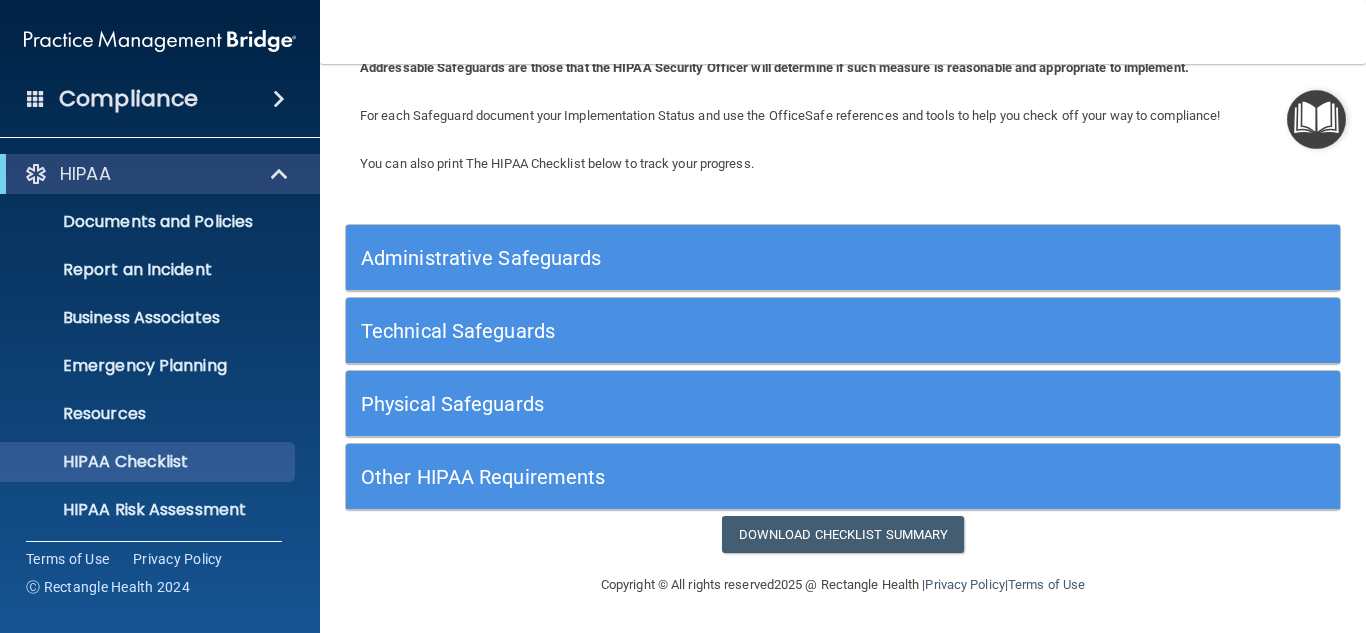 click on "Administrative Safeguards" at bounding box center (719, 258) 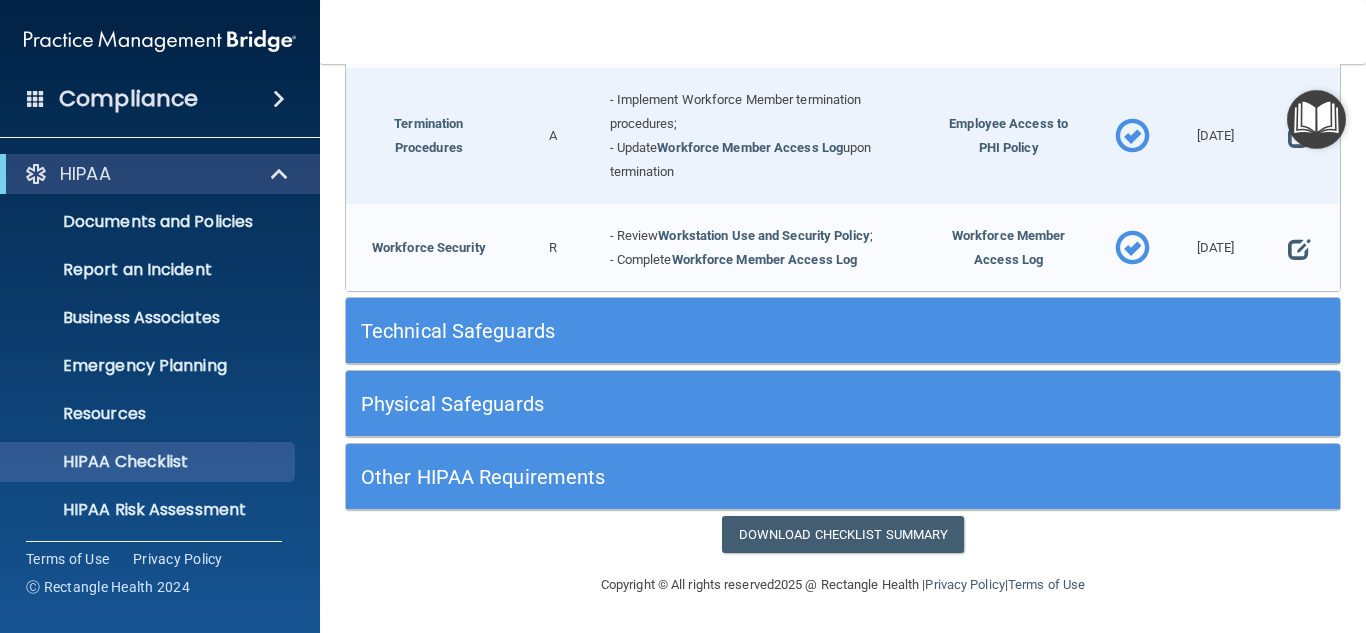 click on "Technical Safeguards" at bounding box center (719, 331) 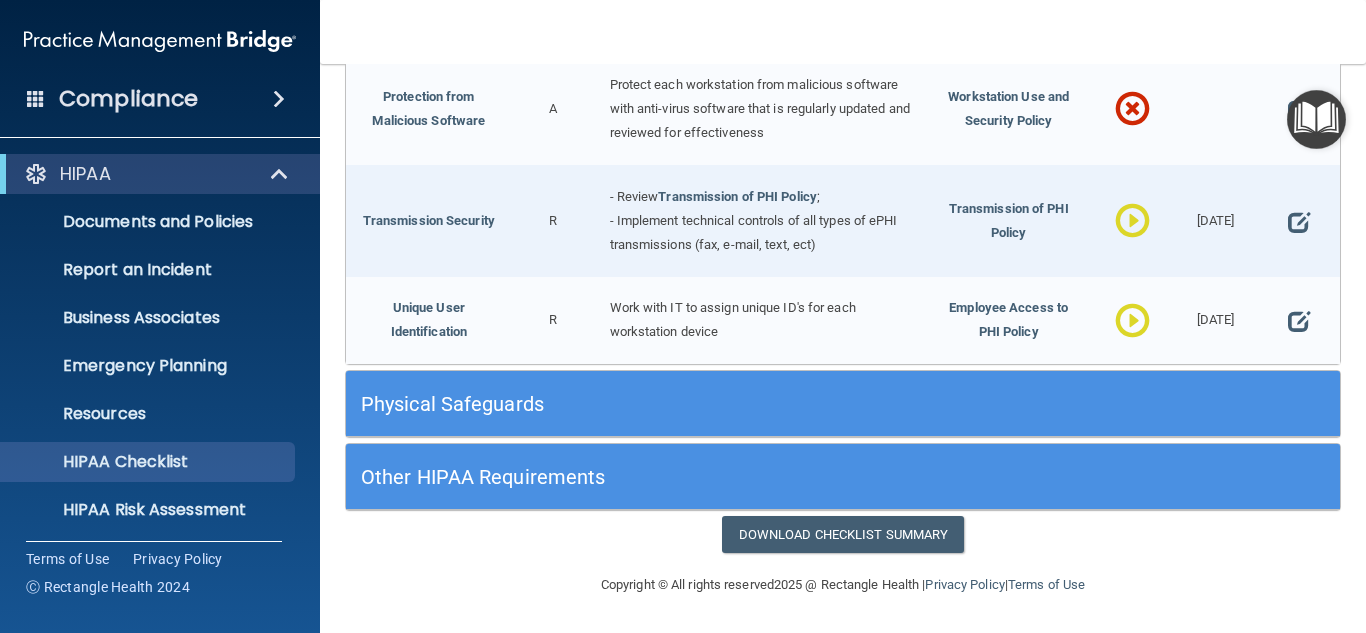 click on "Physical Safeguards" at bounding box center [719, 404] 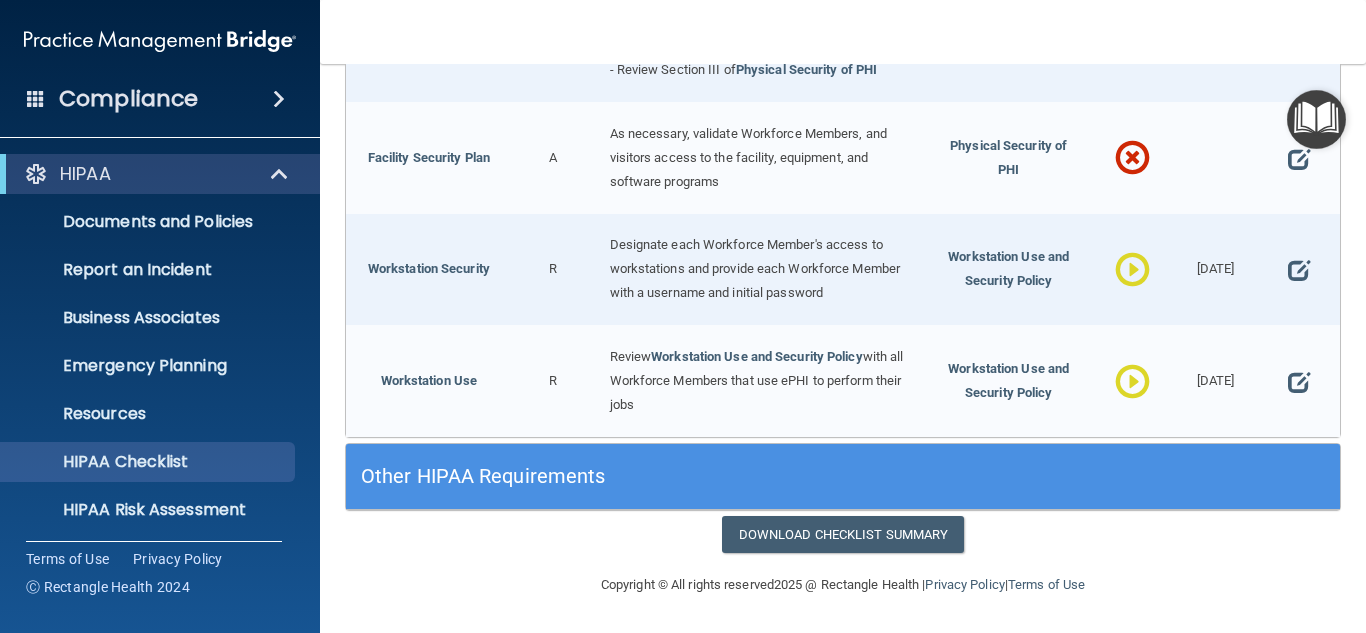 click at bounding box center (1132, 159) 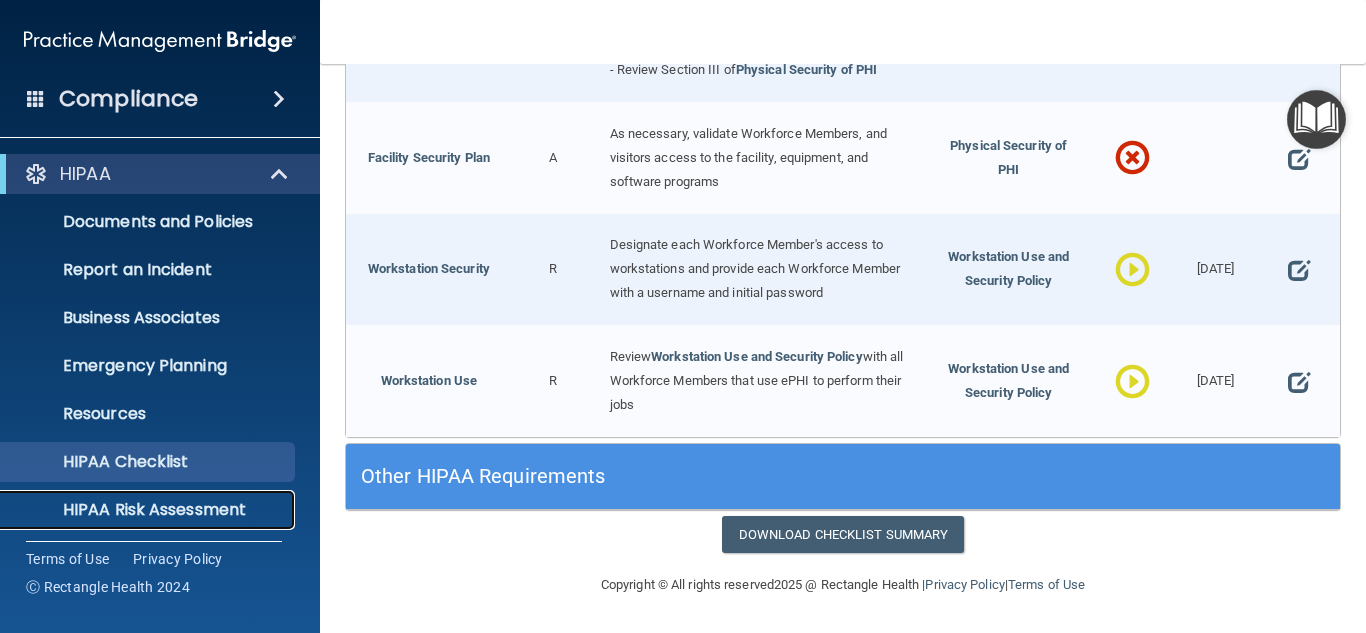 click on "HIPAA Risk Assessment" at bounding box center (149, 510) 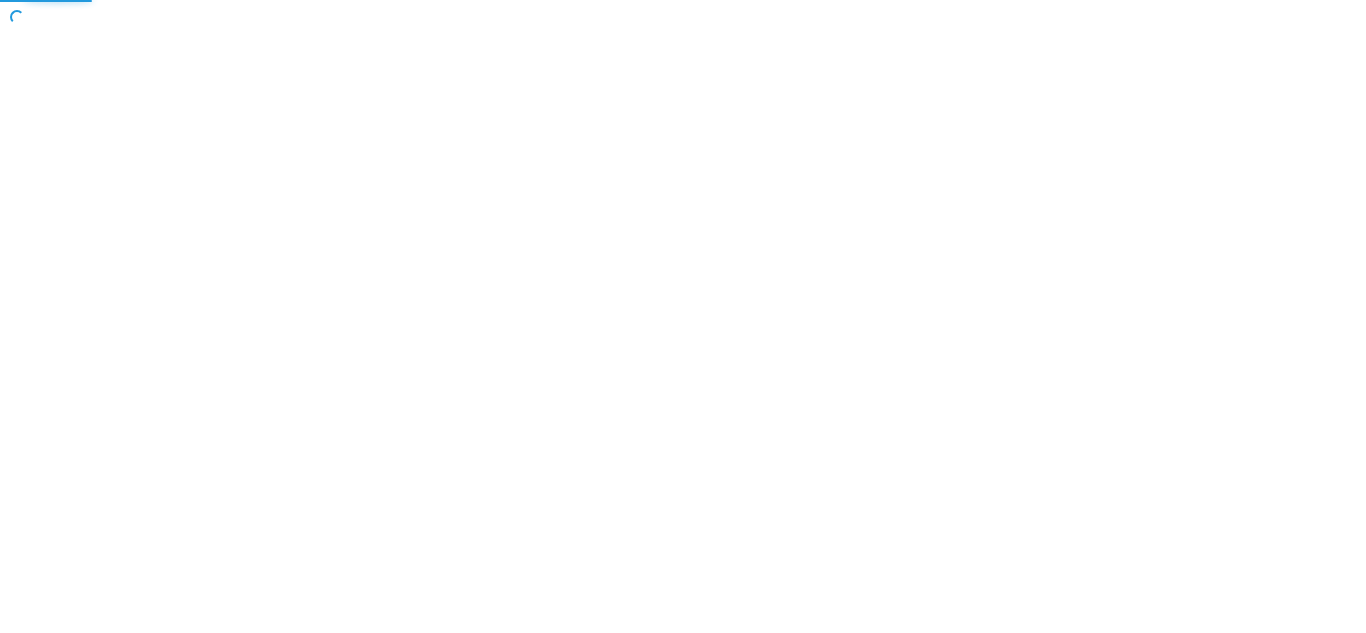 scroll, scrollTop: 0, scrollLeft: 0, axis: both 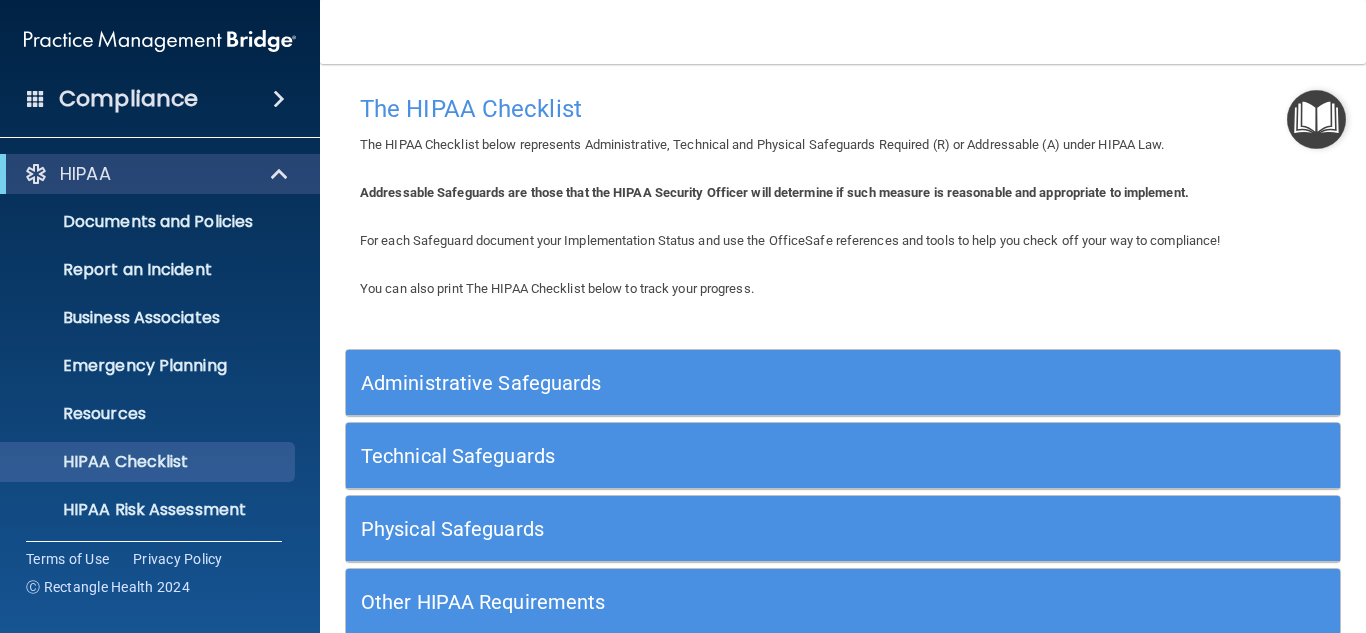 click on "Administrative Safeguards" at bounding box center [719, 383] 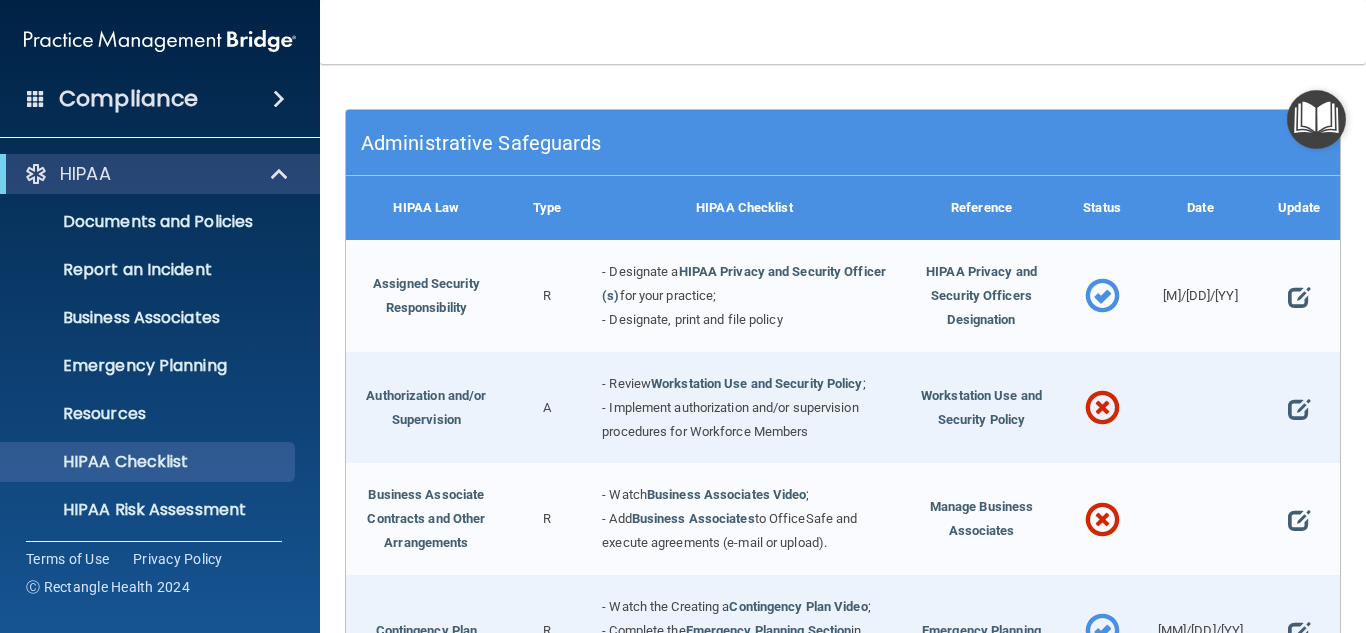 scroll, scrollTop: 280, scrollLeft: 0, axis: vertical 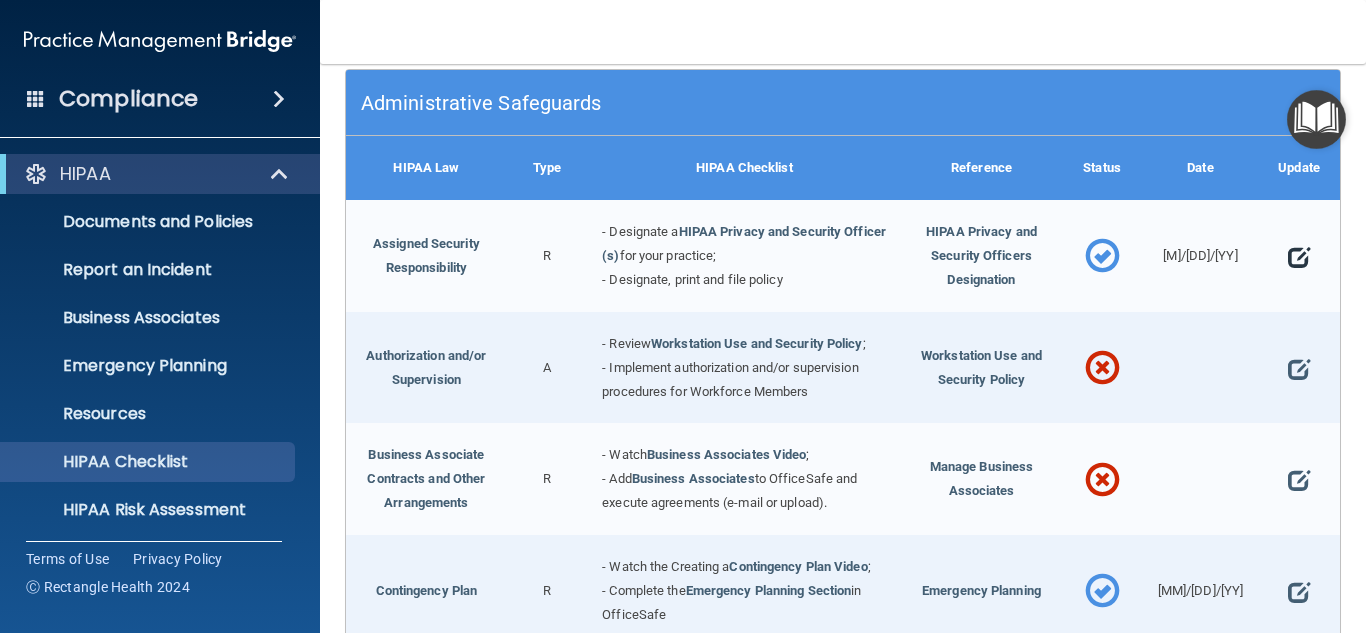 click at bounding box center [1299, 256] 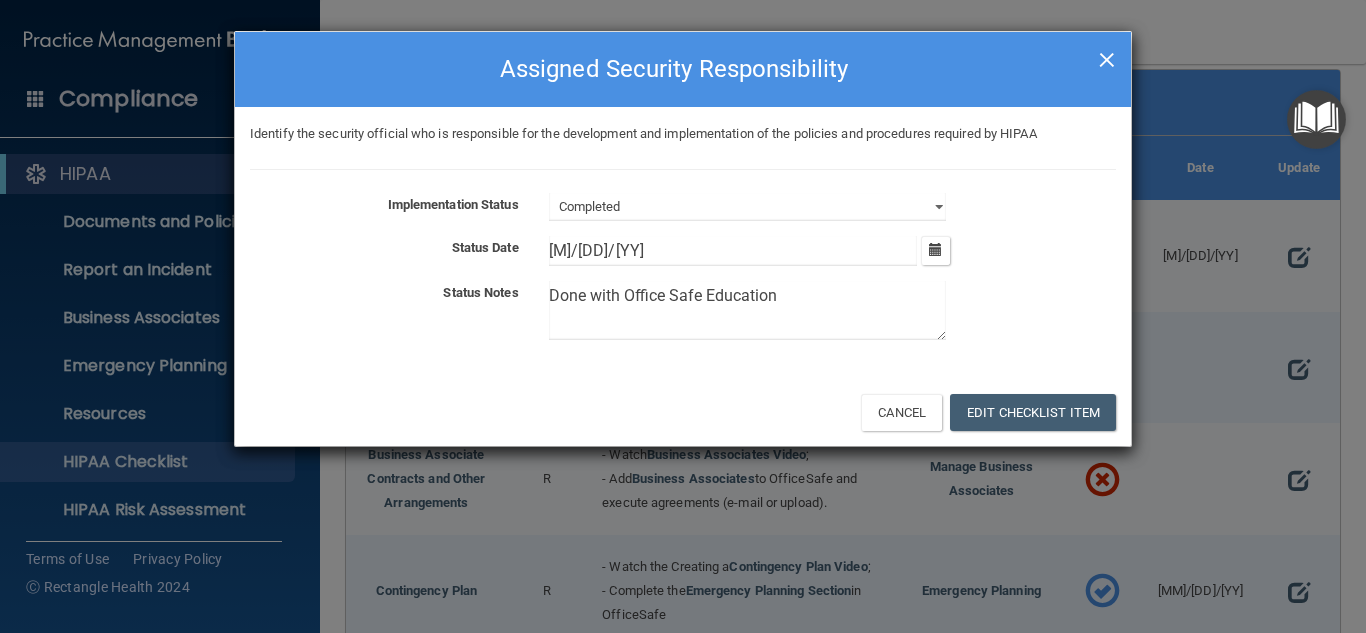 click on "×" at bounding box center [1107, 57] 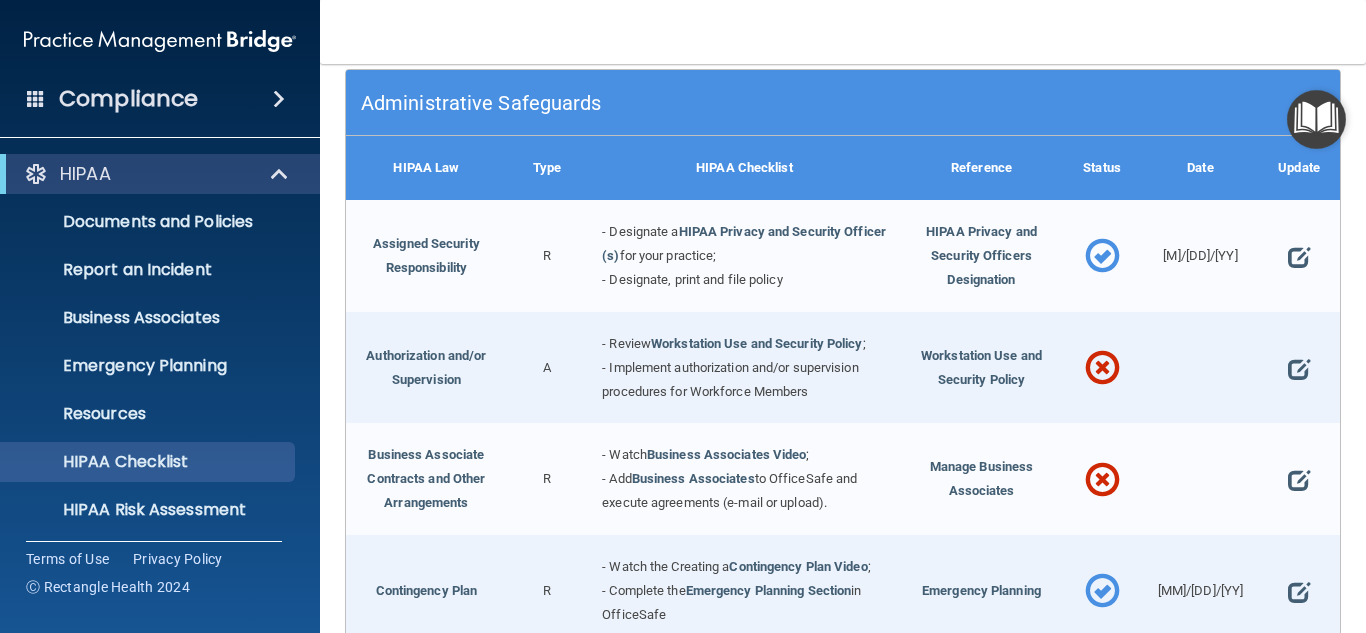 click at bounding box center [1102, 369] 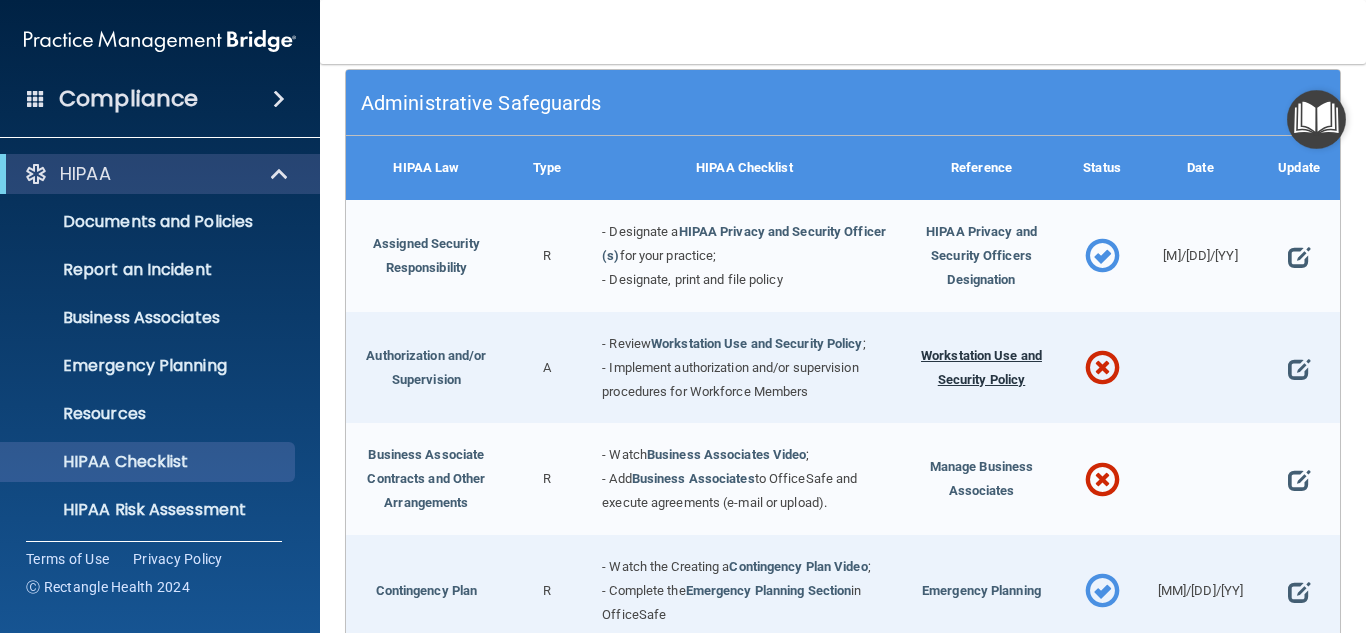 click on "Workstation Use and Security Policy" at bounding box center (981, 367) 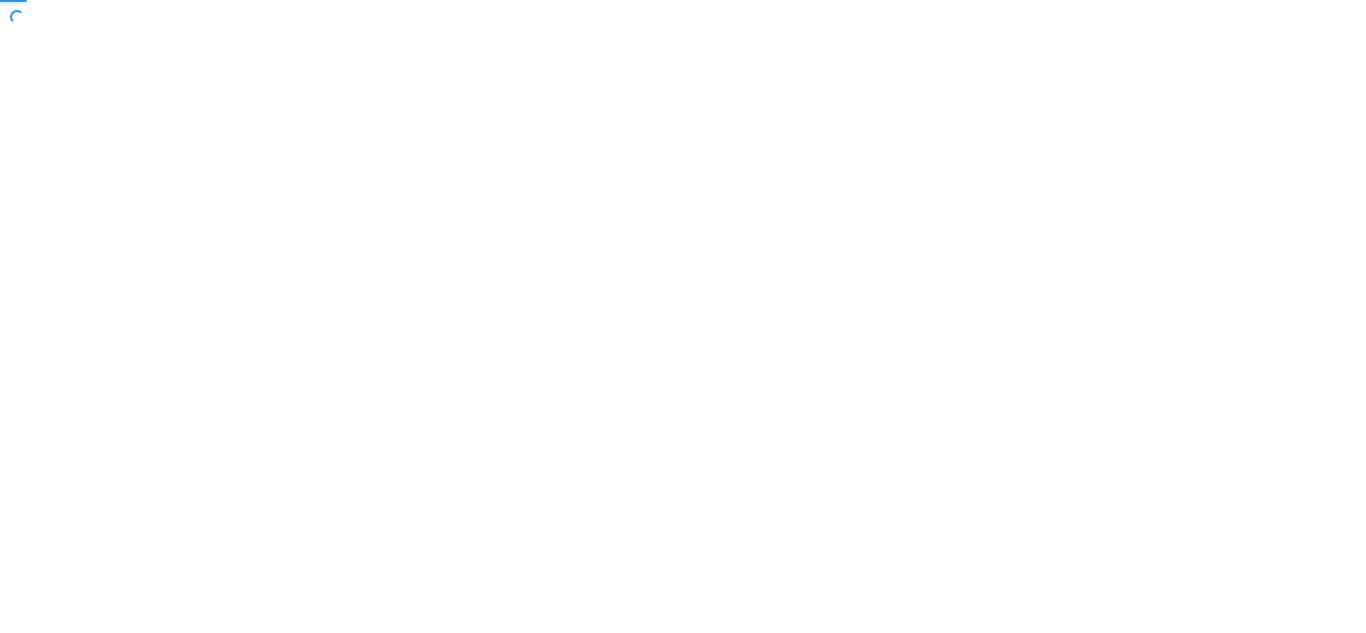 scroll, scrollTop: 0, scrollLeft: 0, axis: both 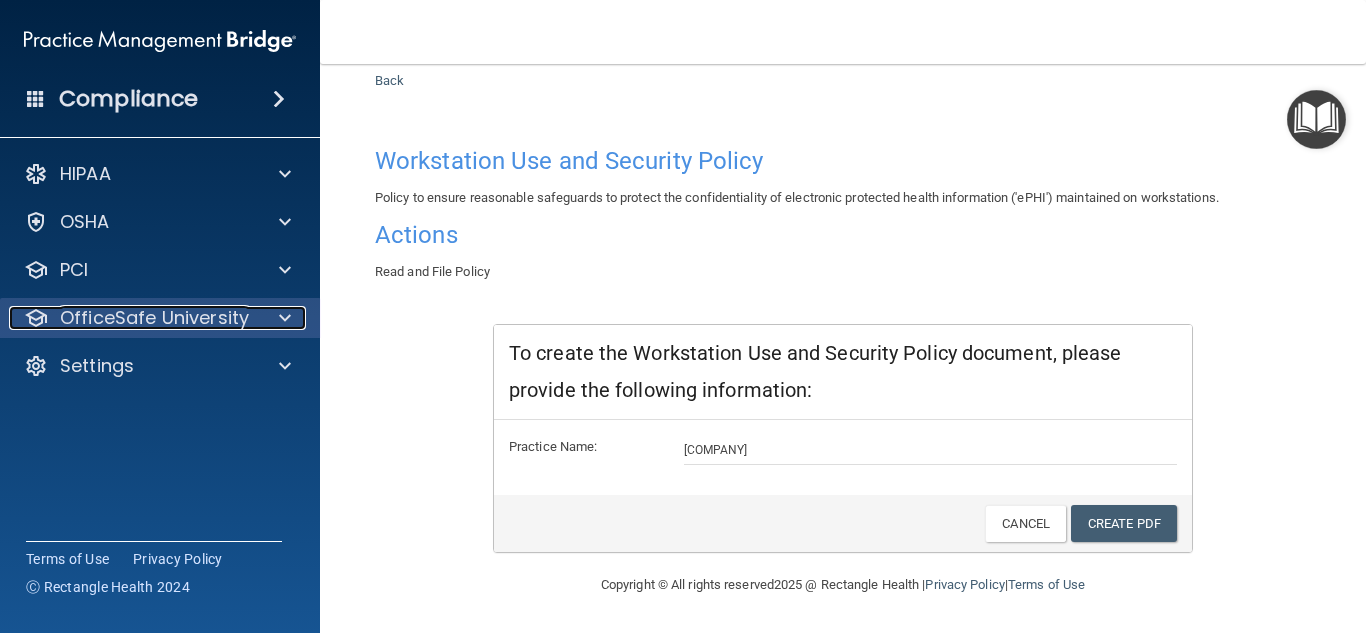 click on "OfficeSafe University" at bounding box center (154, 318) 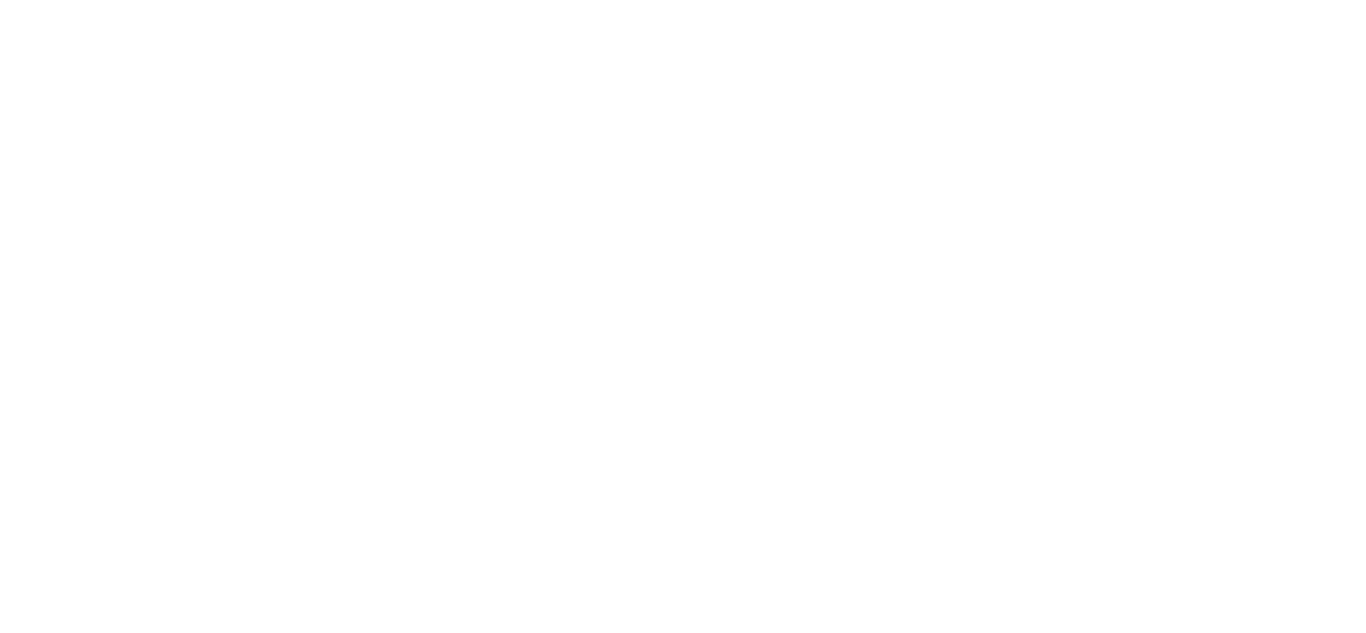 scroll, scrollTop: 0, scrollLeft: 0, axis: both 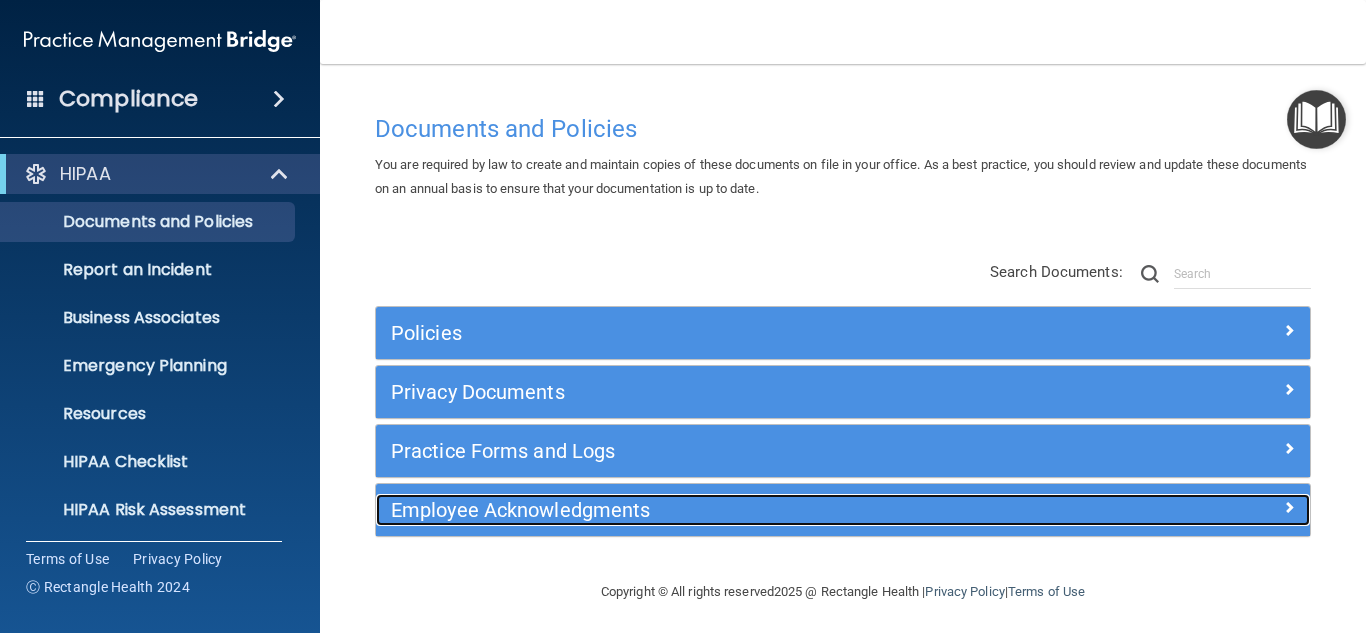 click on "Employee Acknowledgments" at bounding box center (726, 510) 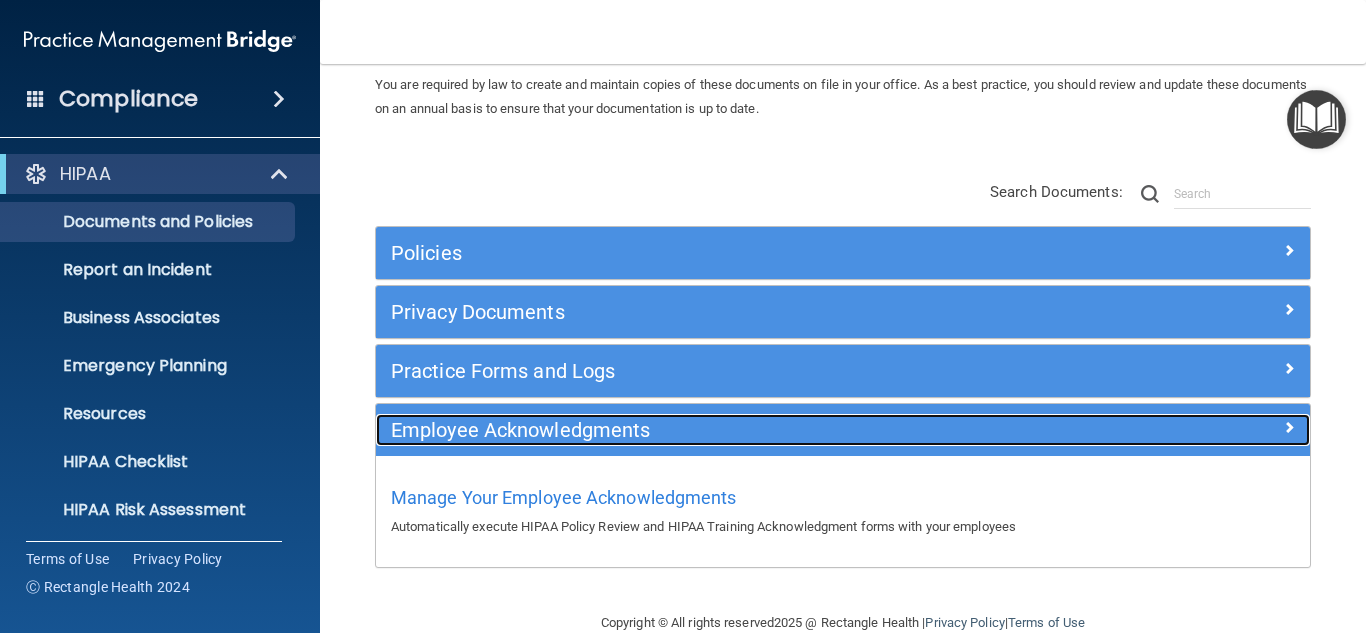 scroll, scrollTop: 118, scrollLeft: 0, axis: vertical 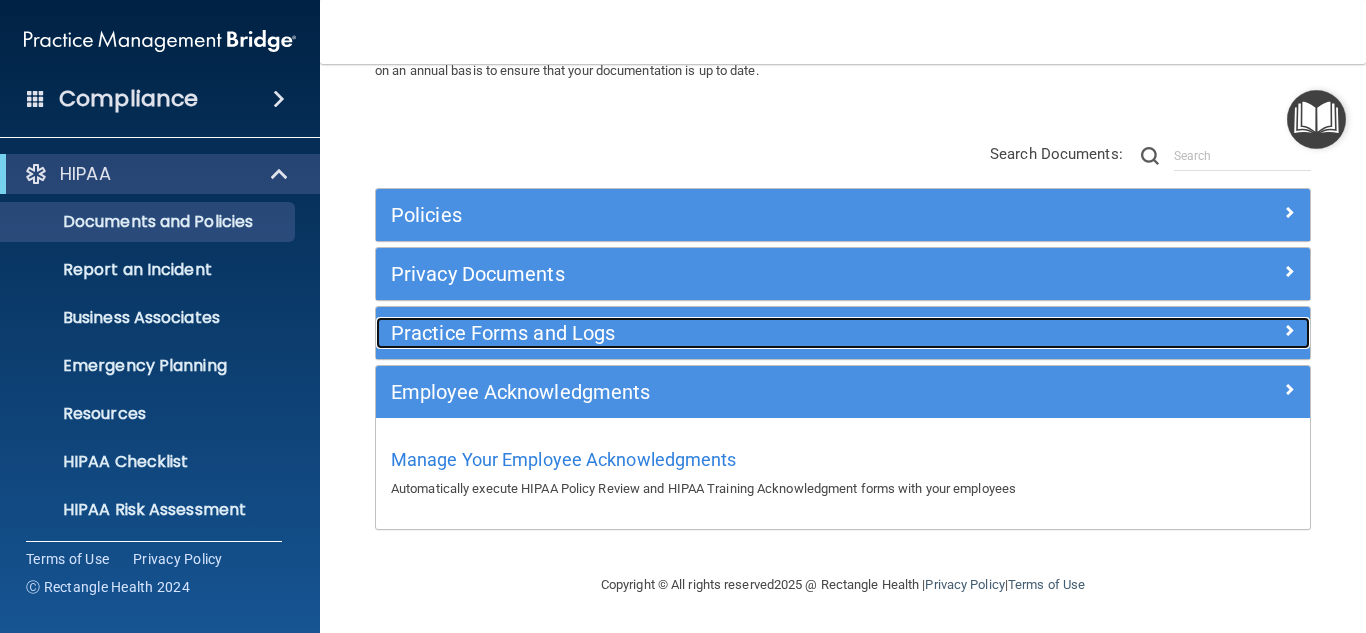 click on "Practice Forms and Logs" at bounding box center [726, 333] 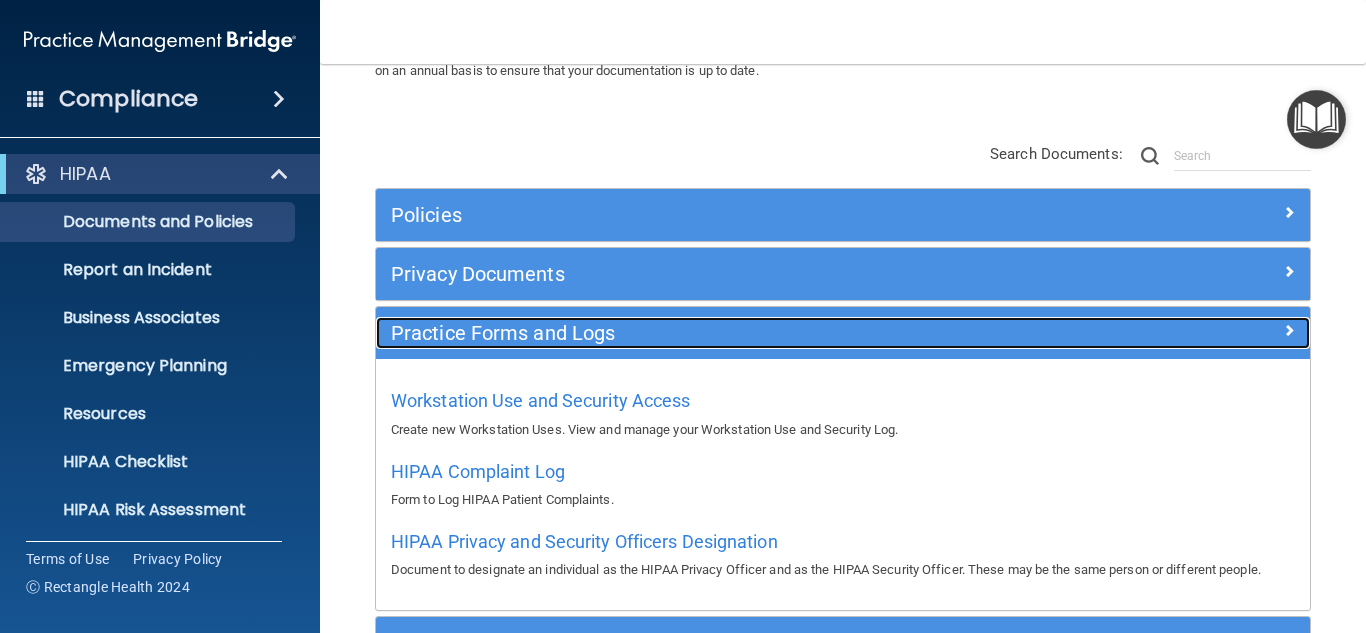 scroll, scrollTop: 118, scrollLeft: 0, axis: vertical 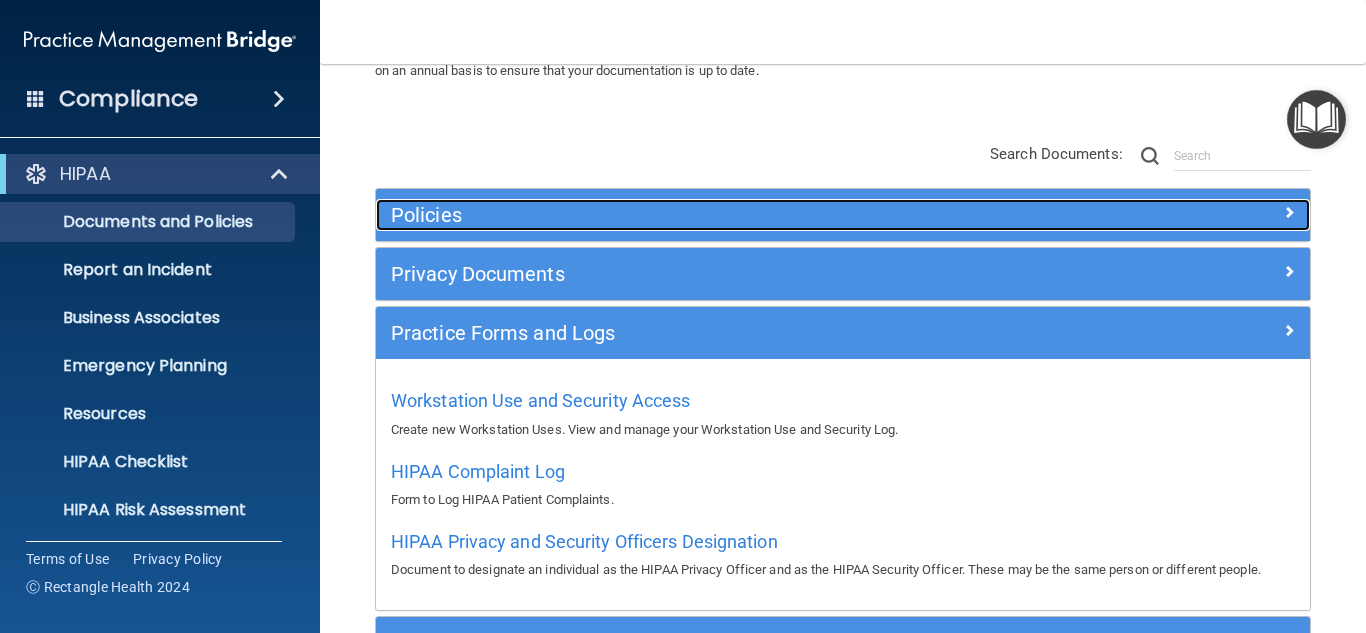 click on "Policies" at bounding box center (726, 215) 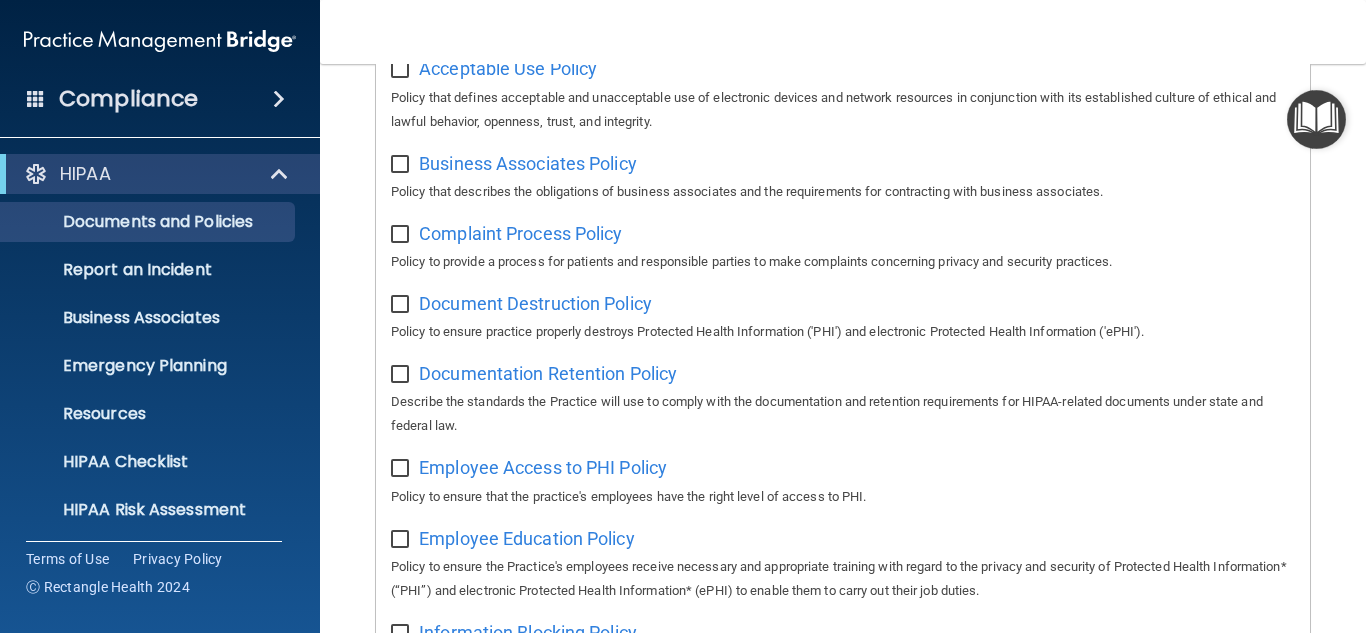 scroll, scrollTop: 398, scrollLeft: 0, axis: vertical 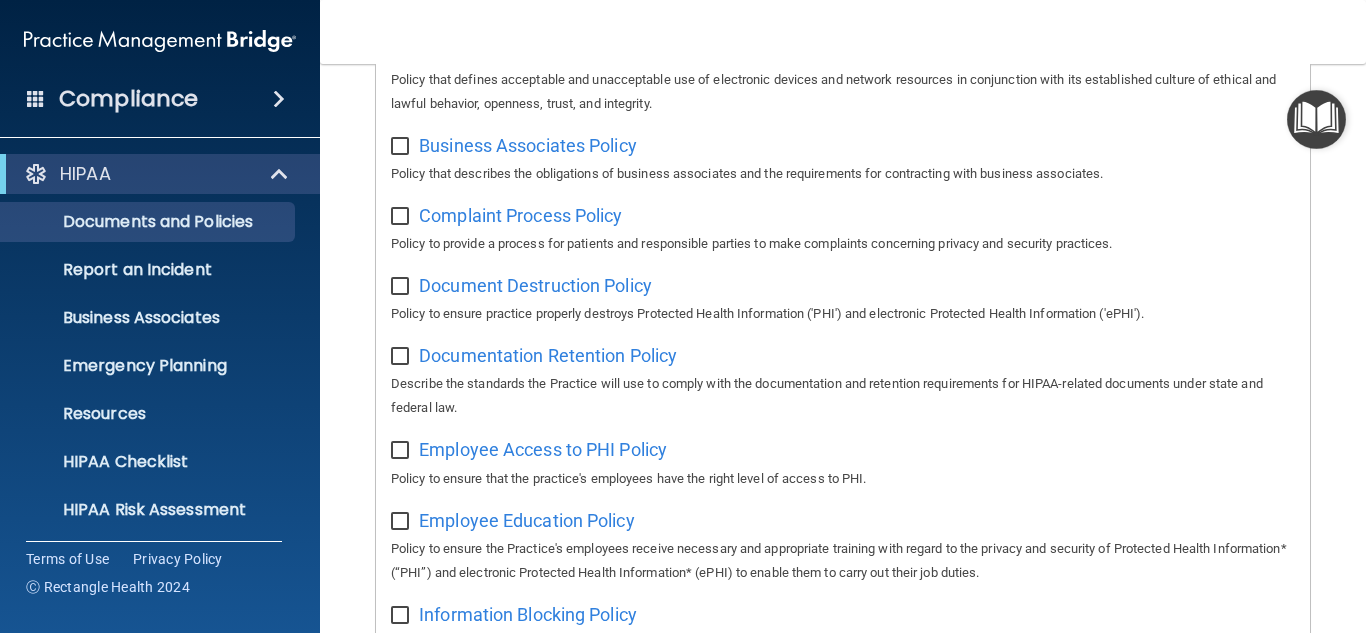 click at bounding box center [402, 287] 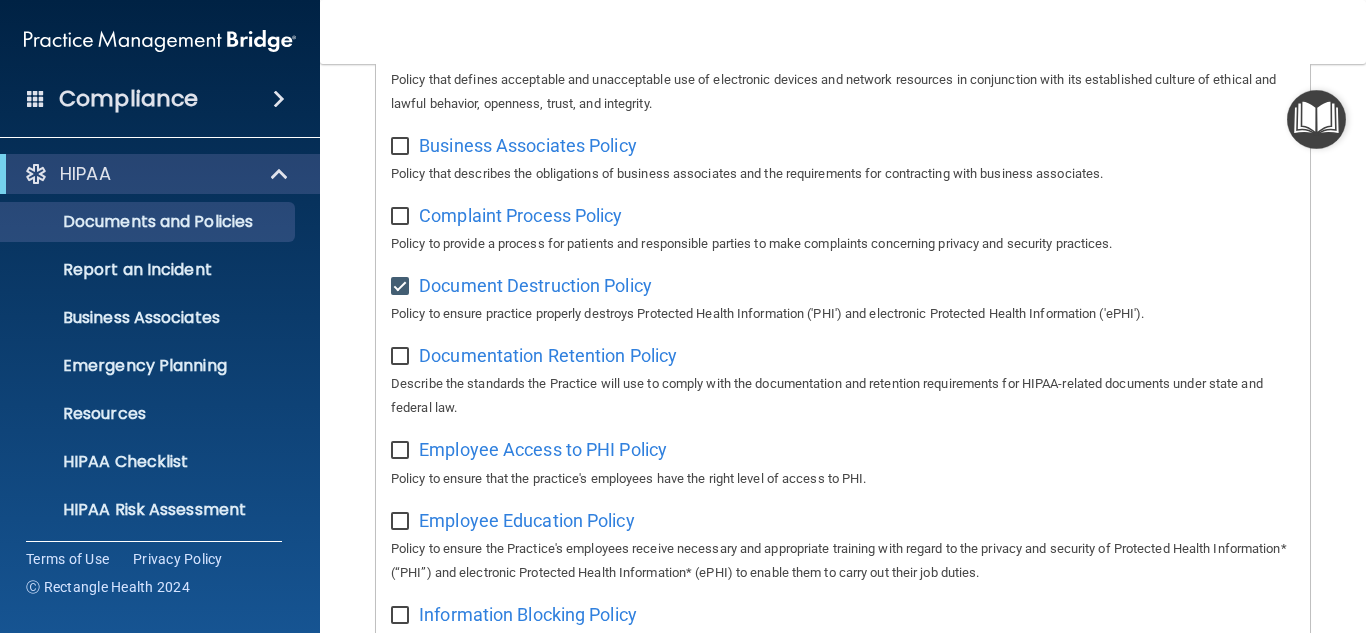 click at bounding box center (402, 357) 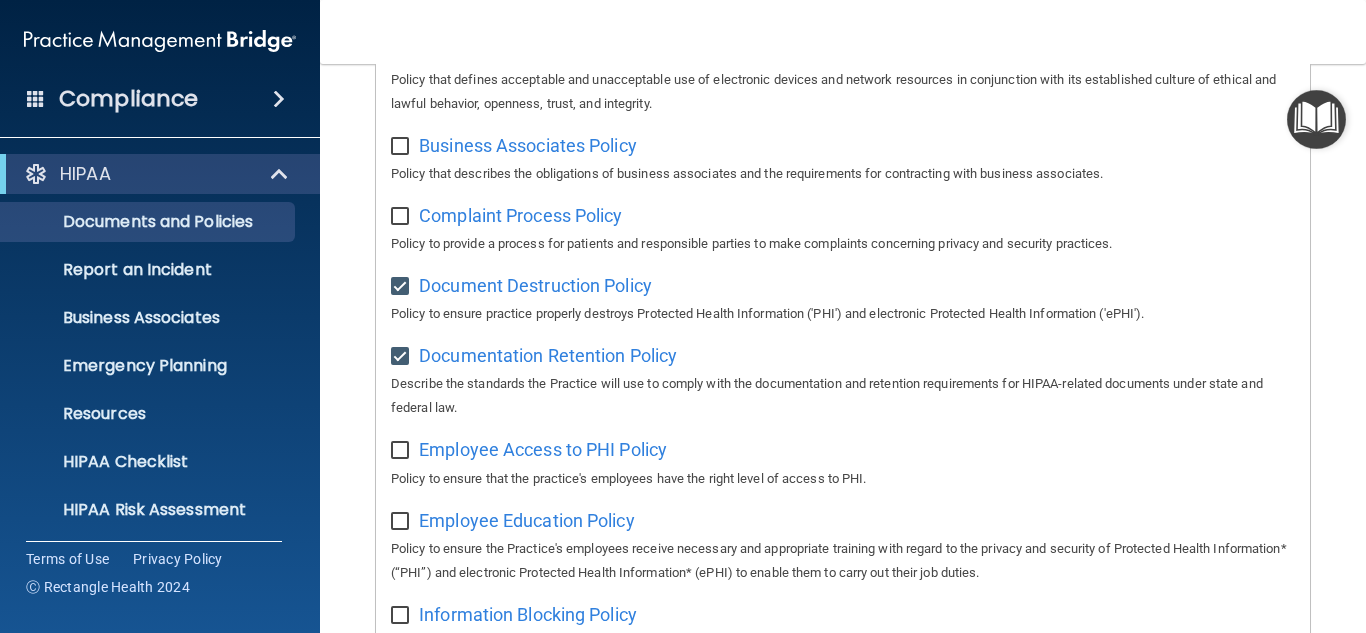 click at bounding box center [402, 451] 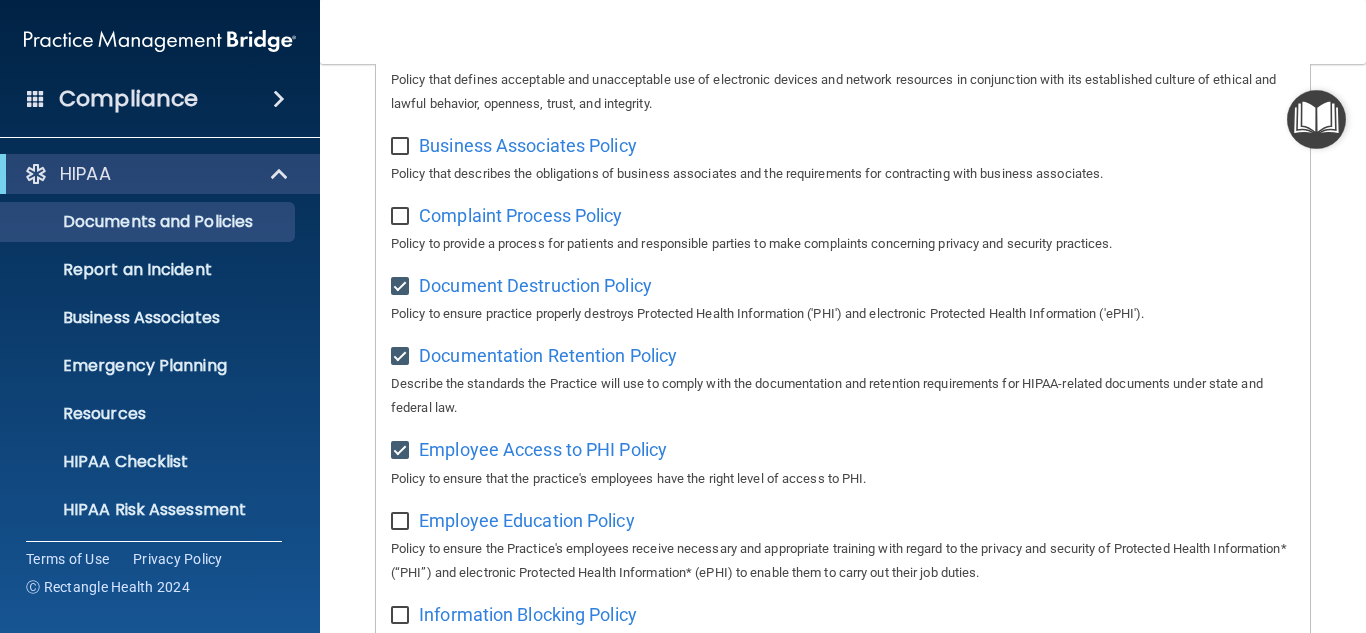 click at bounding box center [402, 522] 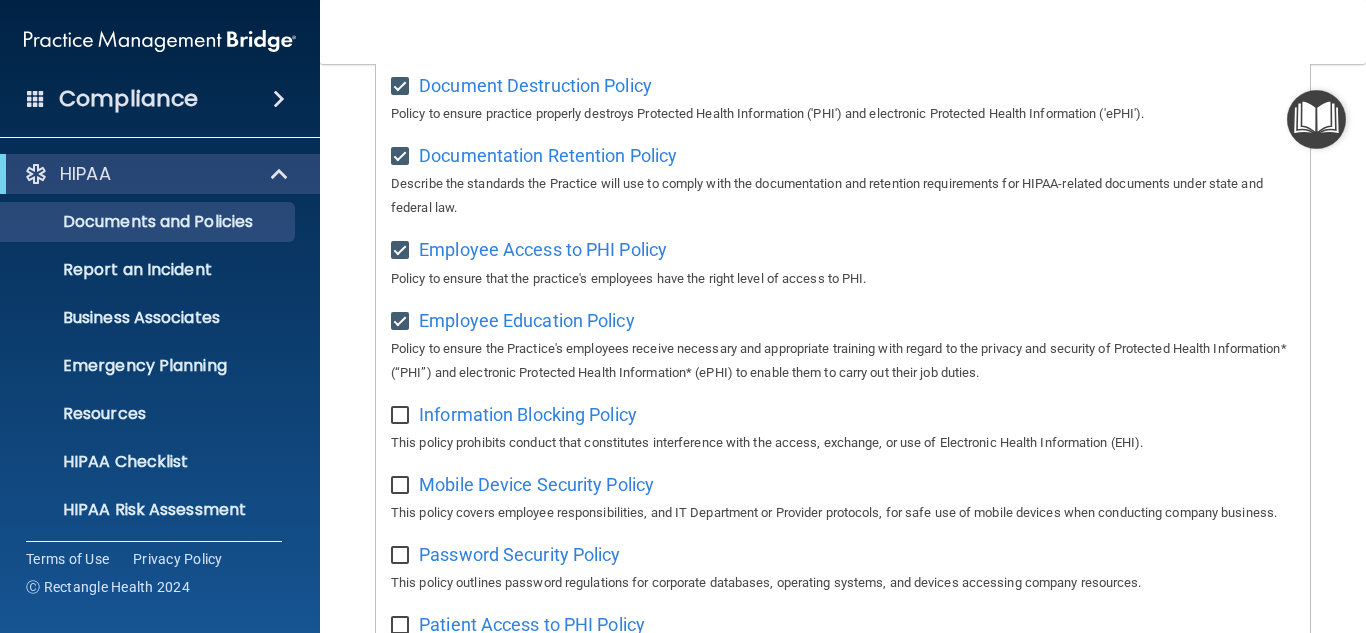 scroll, scrollTop: 638, scrollLeft: 0, axis: vertical 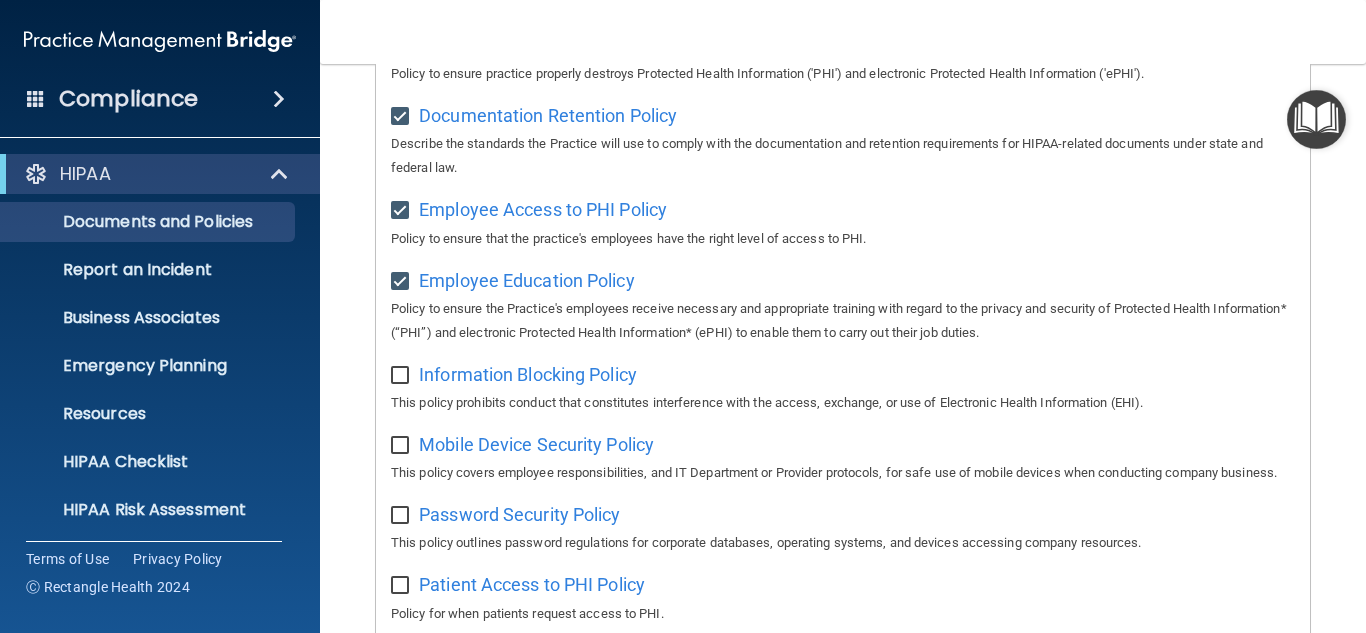 click at bounding box center (402, 376) 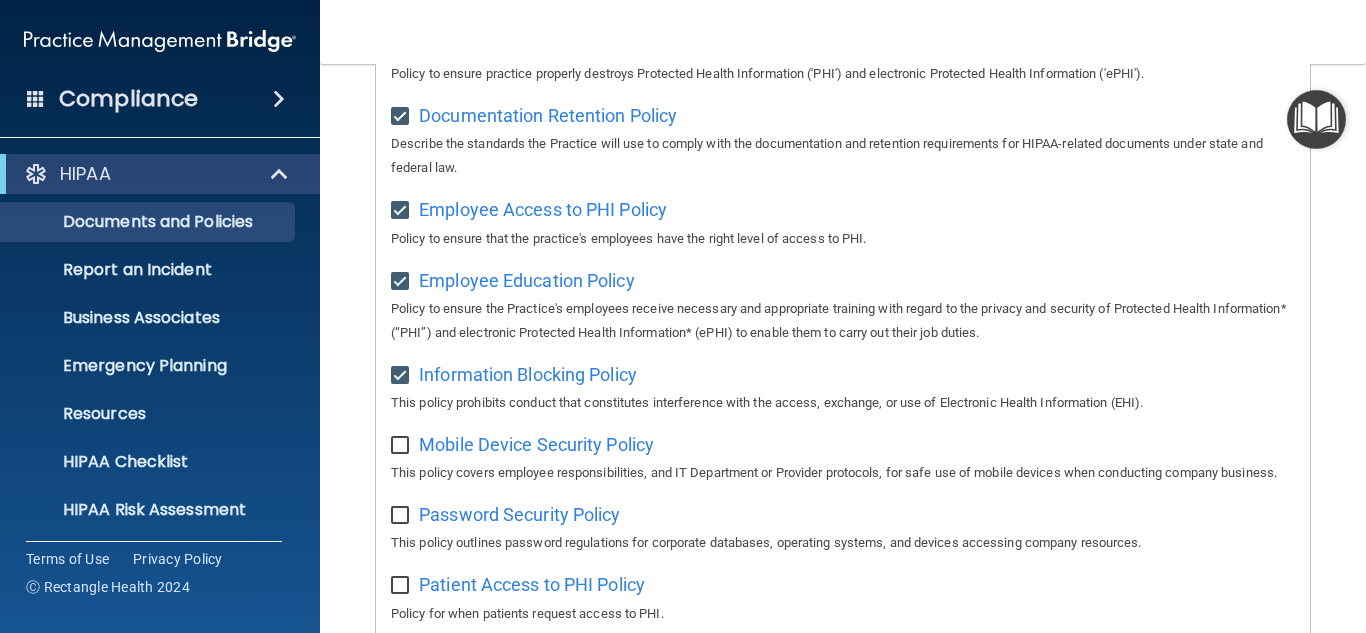 click at bounding box center (402, 446) 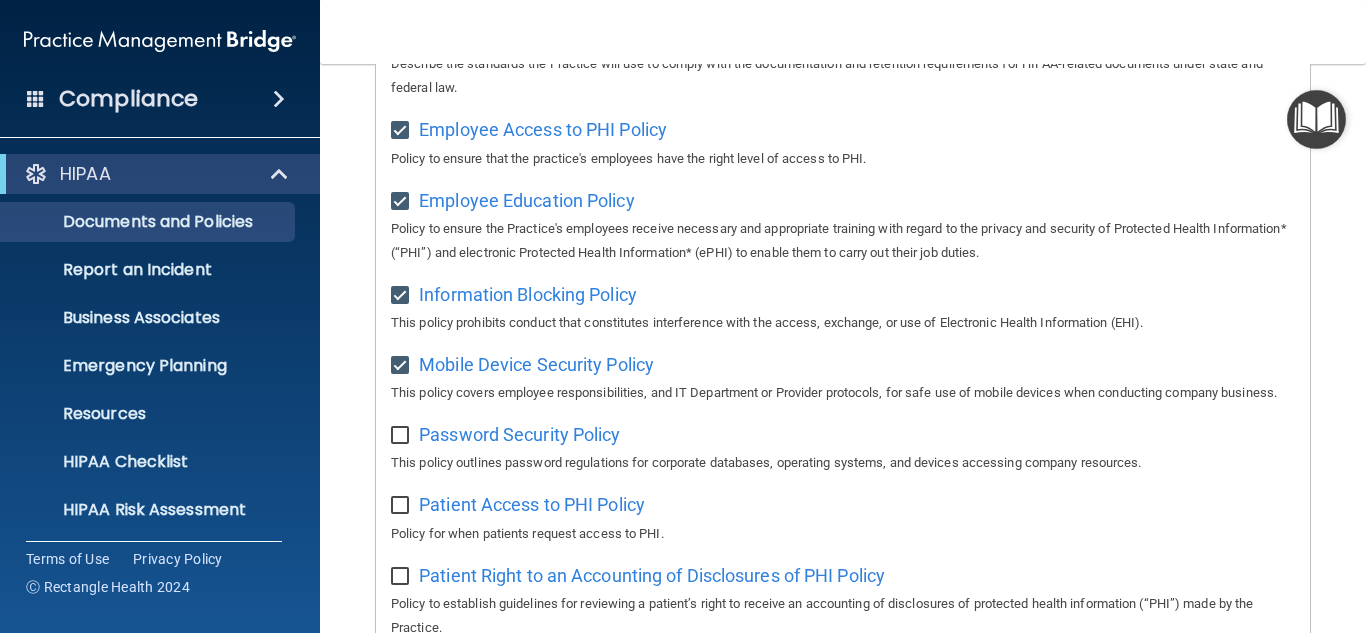 scroll, scrollTop: 758, scrollLeft: 0, axis: vertical 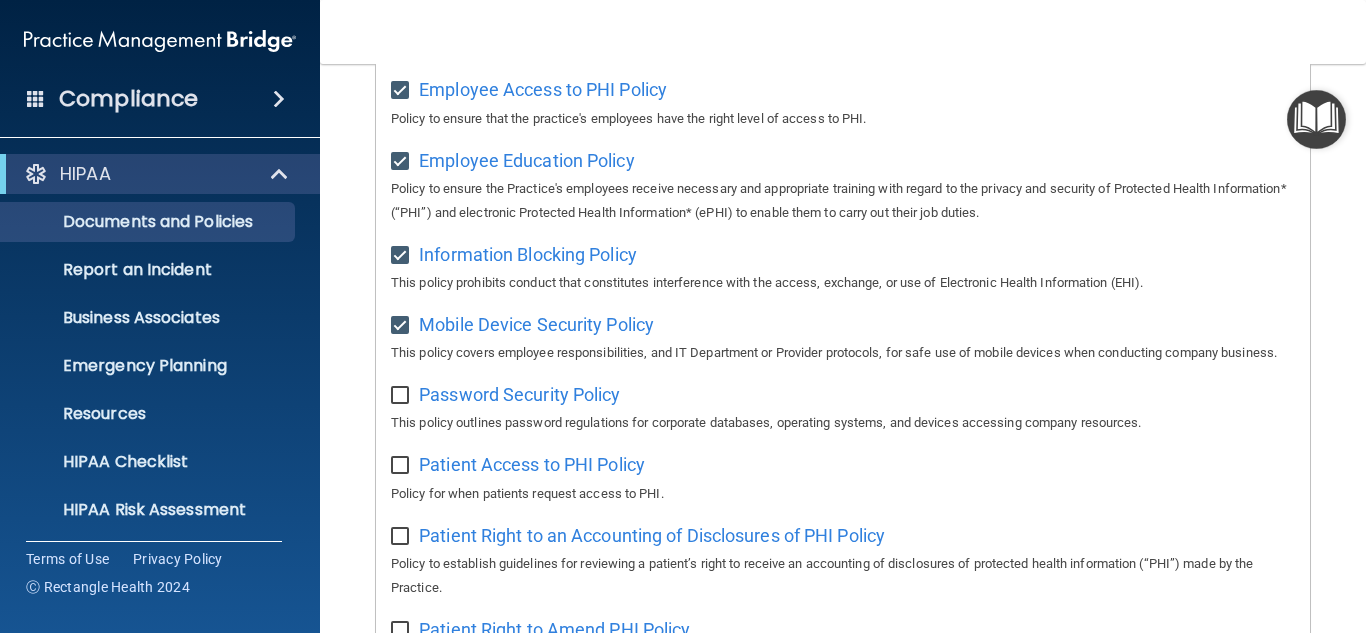 click at bounding box center [402, 396] 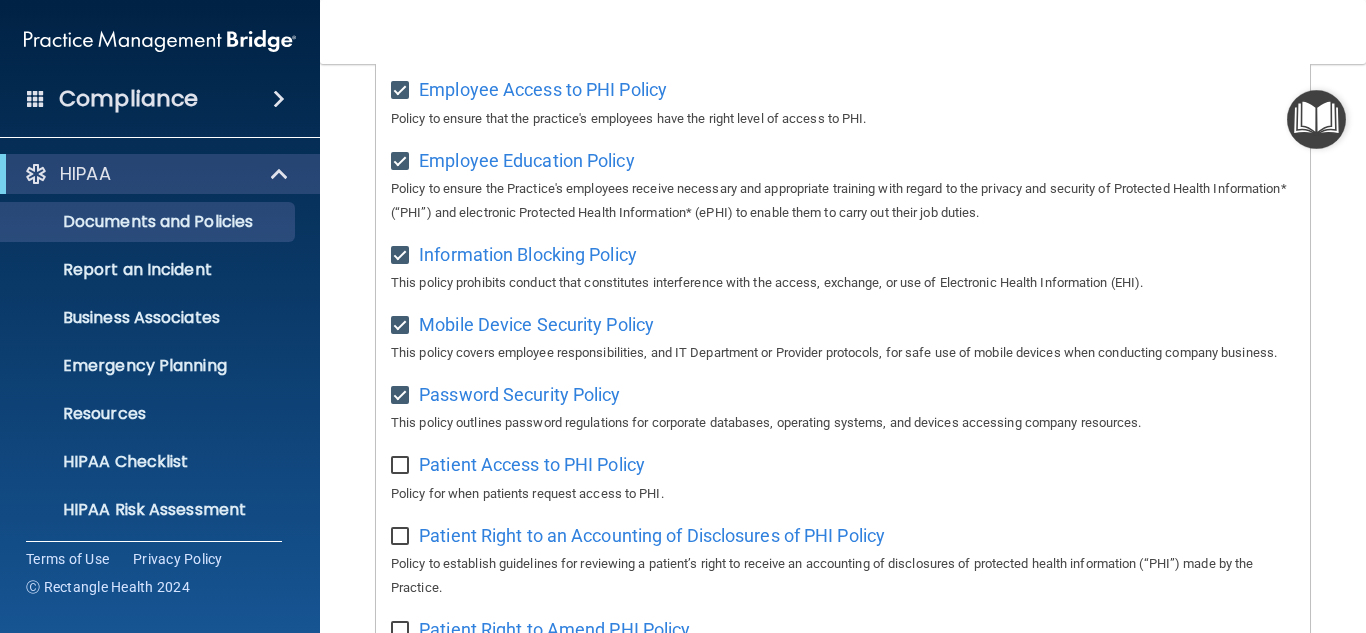 click at bounding box center [402, 466] 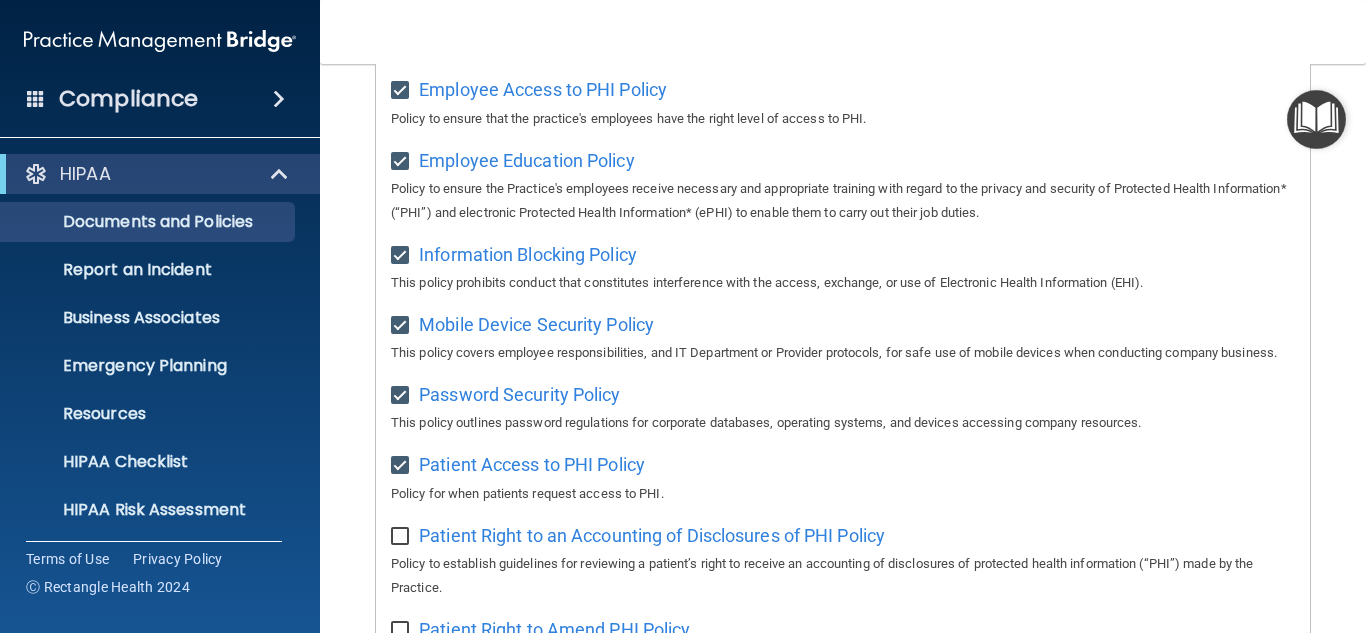 click at bounding box center (402, 537) 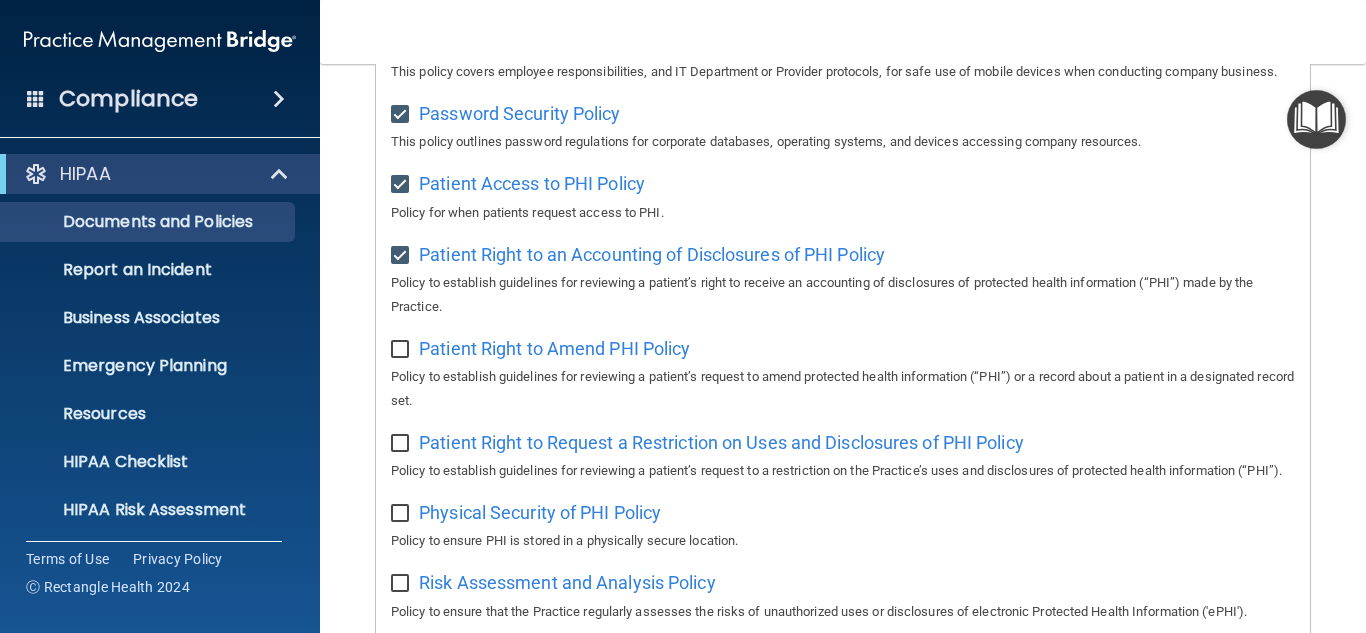 scroll, scrollTop: 1078, scrollLeft: 0, axis: vertical 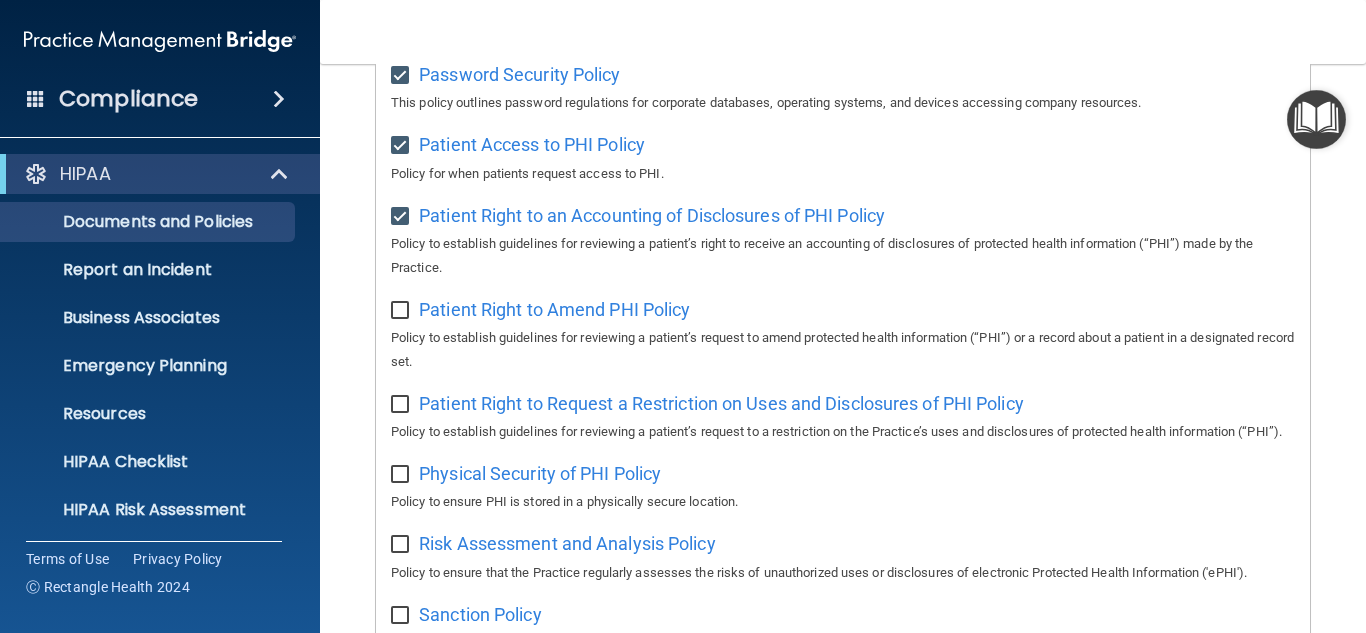 click at bounding box center [402, 311] 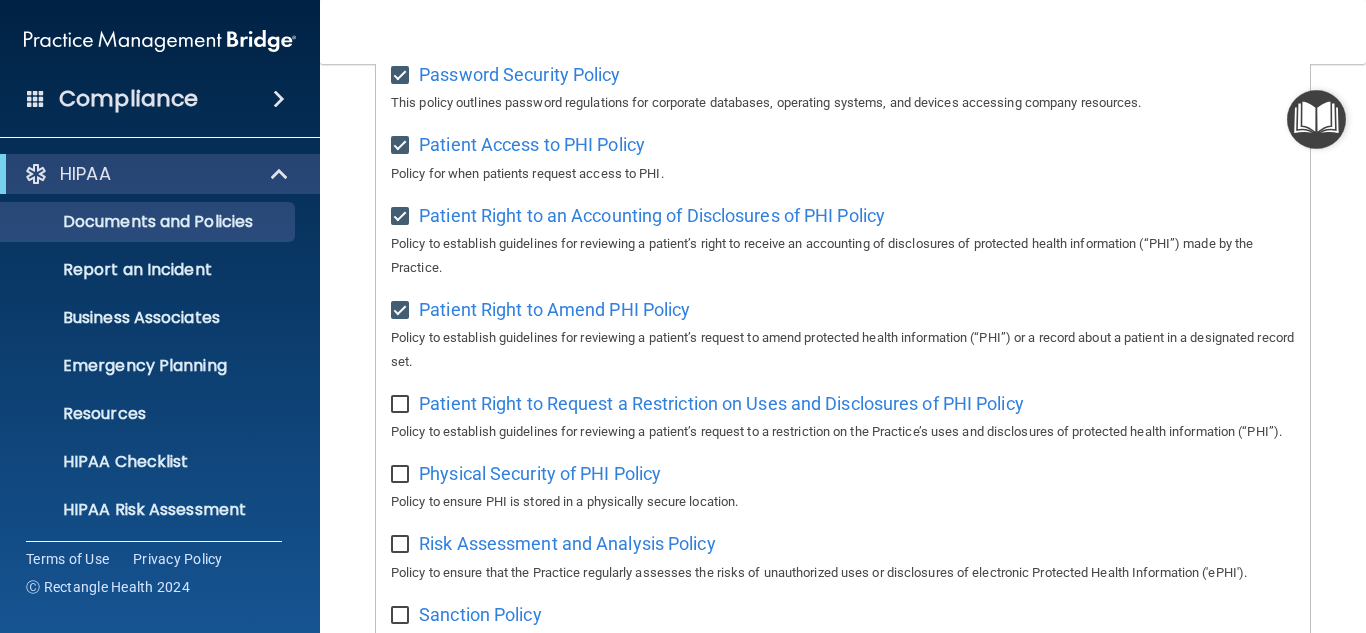 click at bounding box center (402, 405) 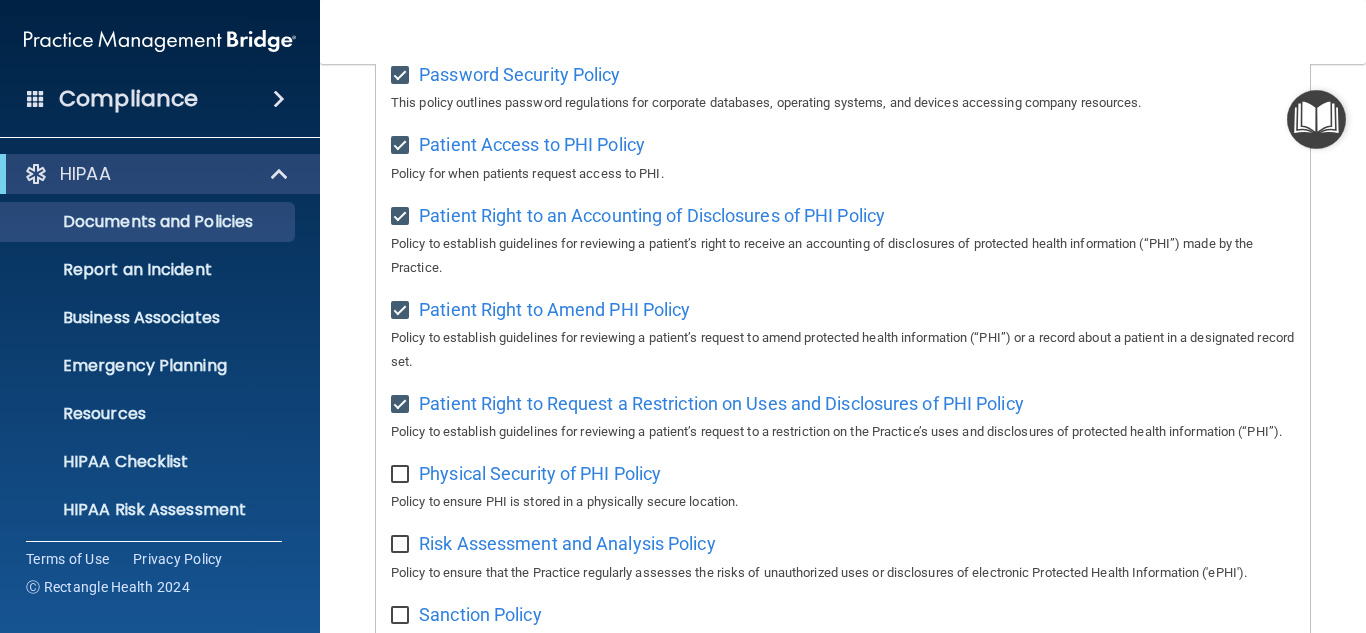 click at bounding box center [402, 475] 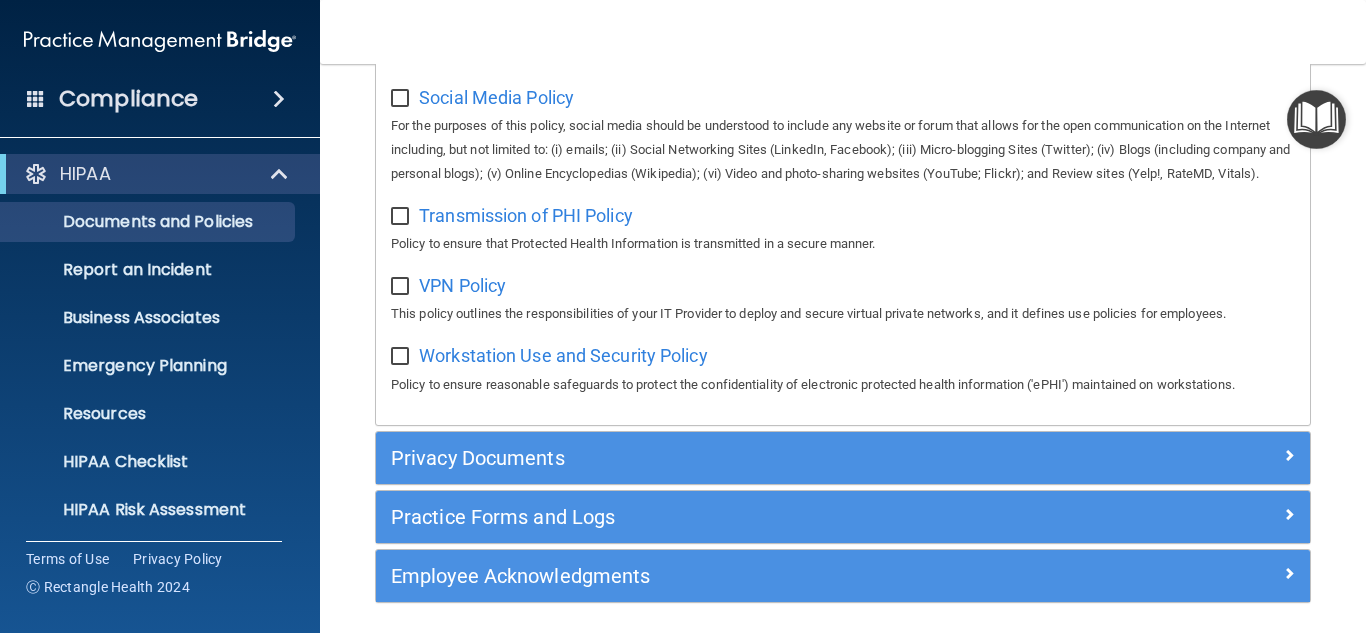 scroll, scrollTop: 1705, scrollLeft: 0, axis: vertical 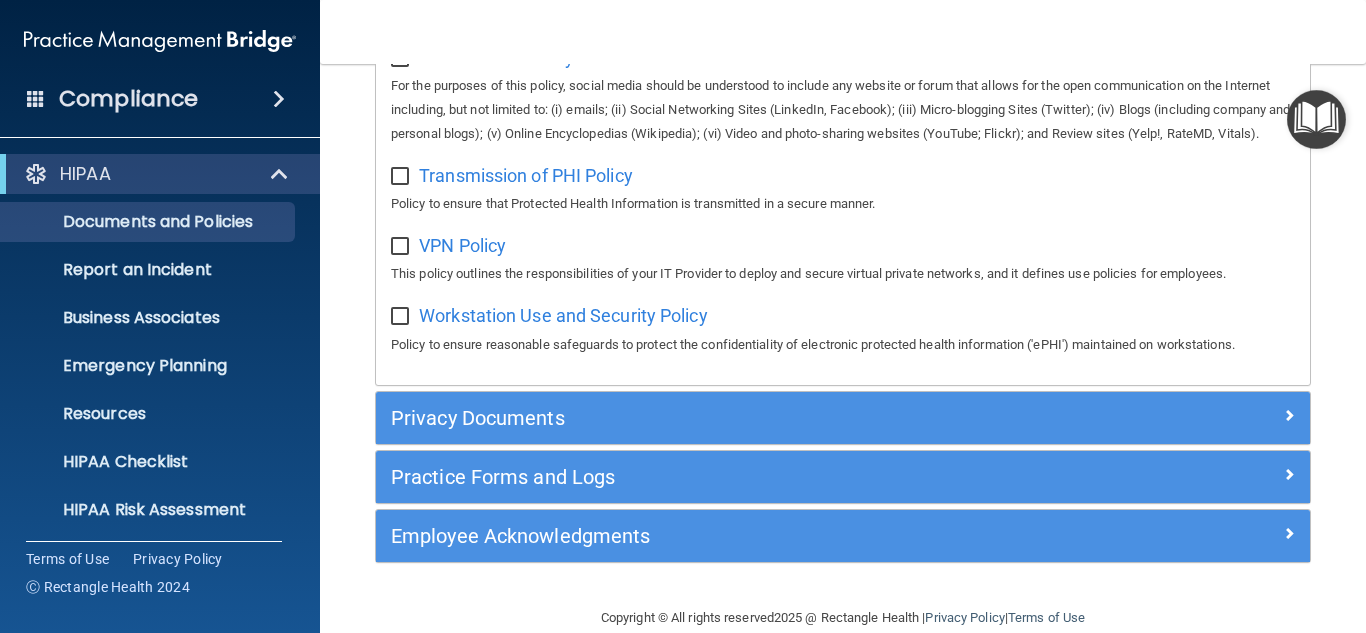 click at bounding box center [402, 317] 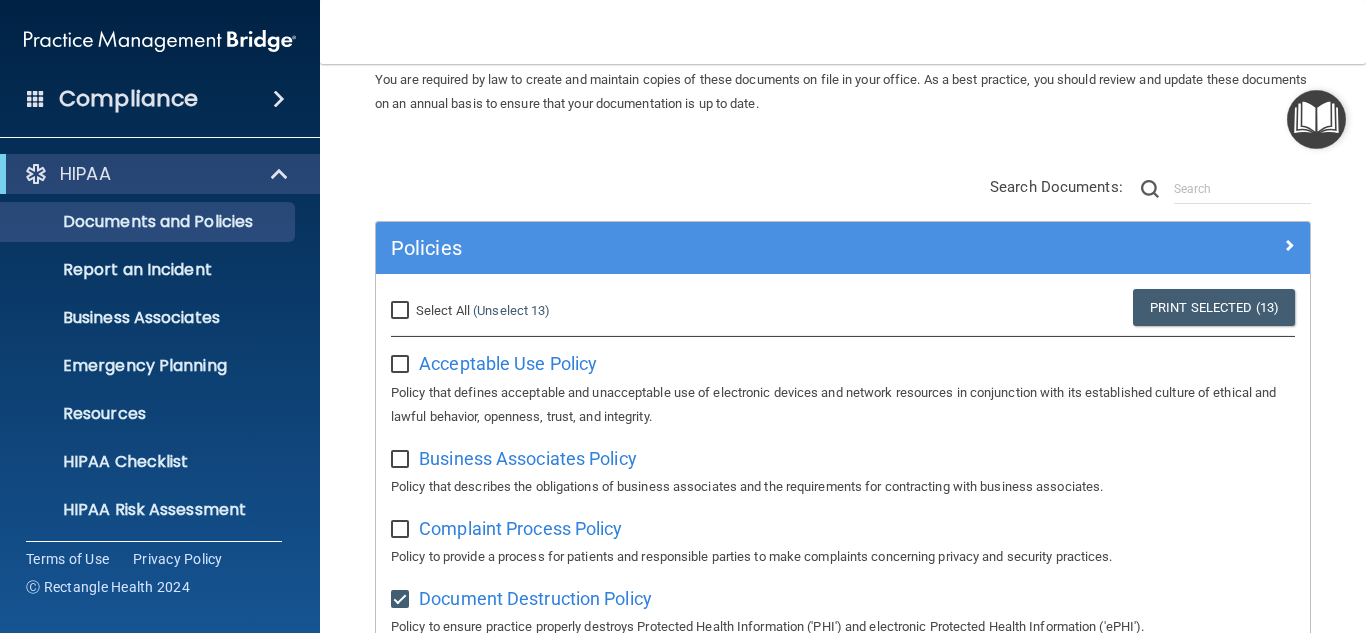 scroll, scrollTop: 0, scrollLeft: 0, axis: both 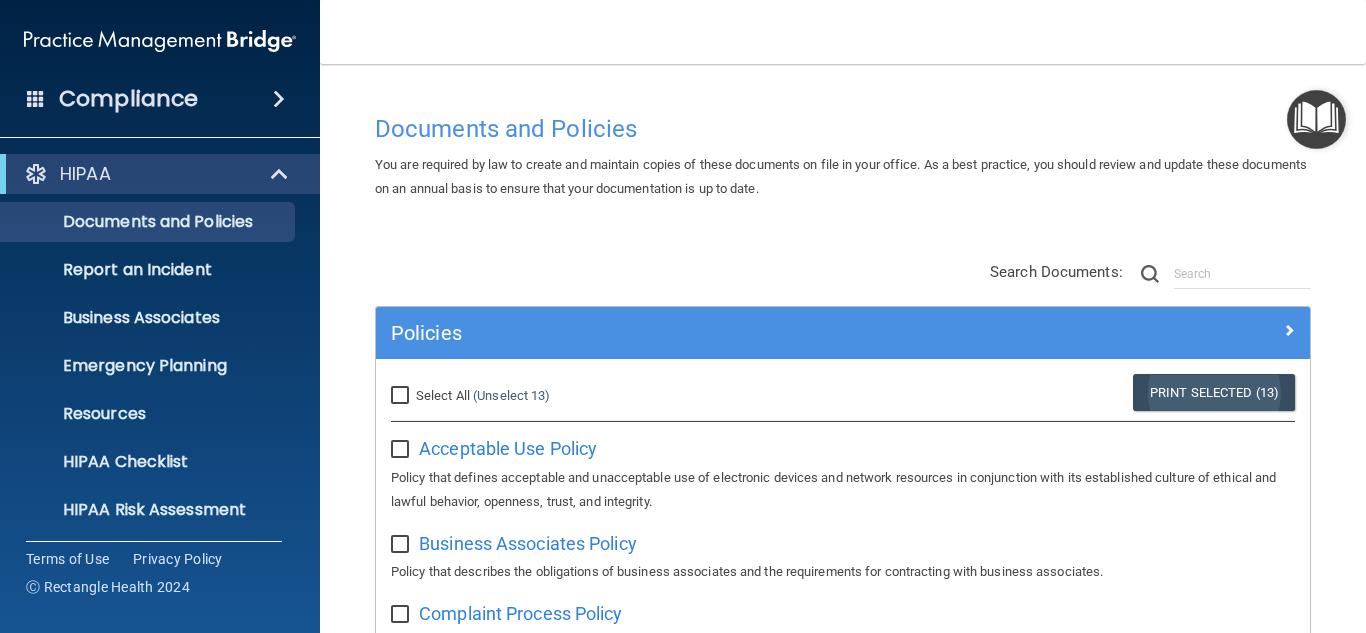 click on "Print Selected (13)" at bounding box center [1214, 392] 